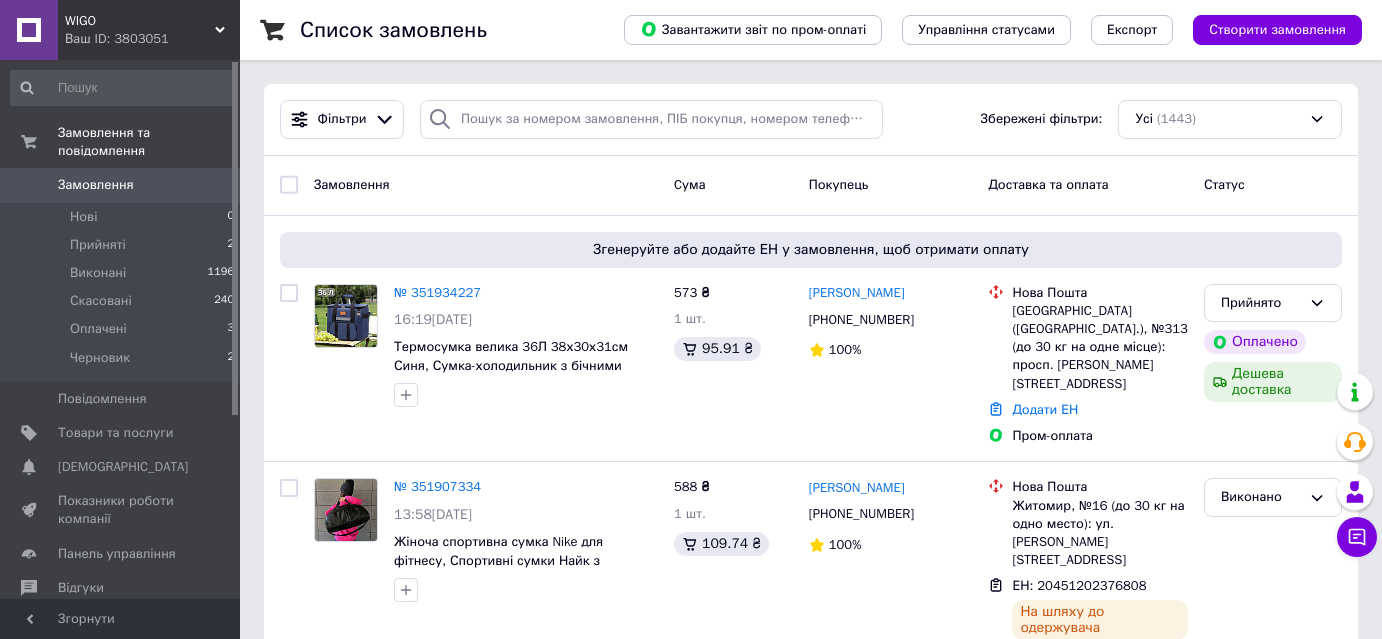 scroll, scrollTop: 0, scrollLeft: 0, axis: both 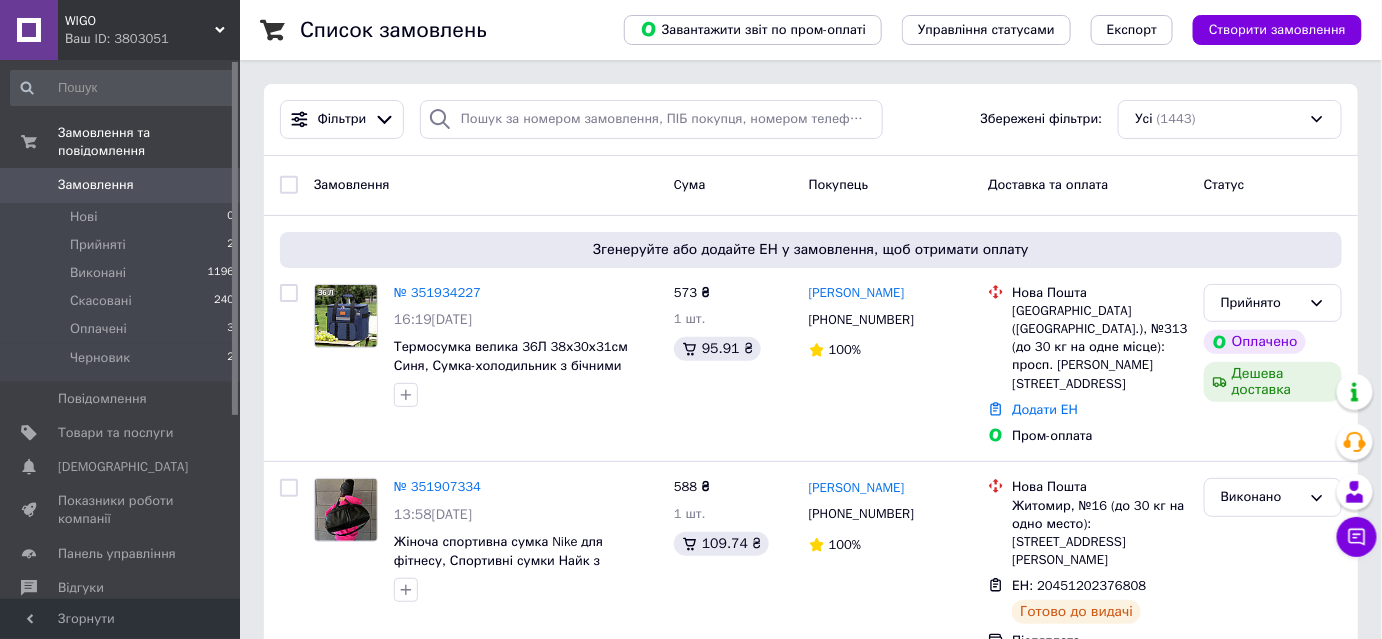 click 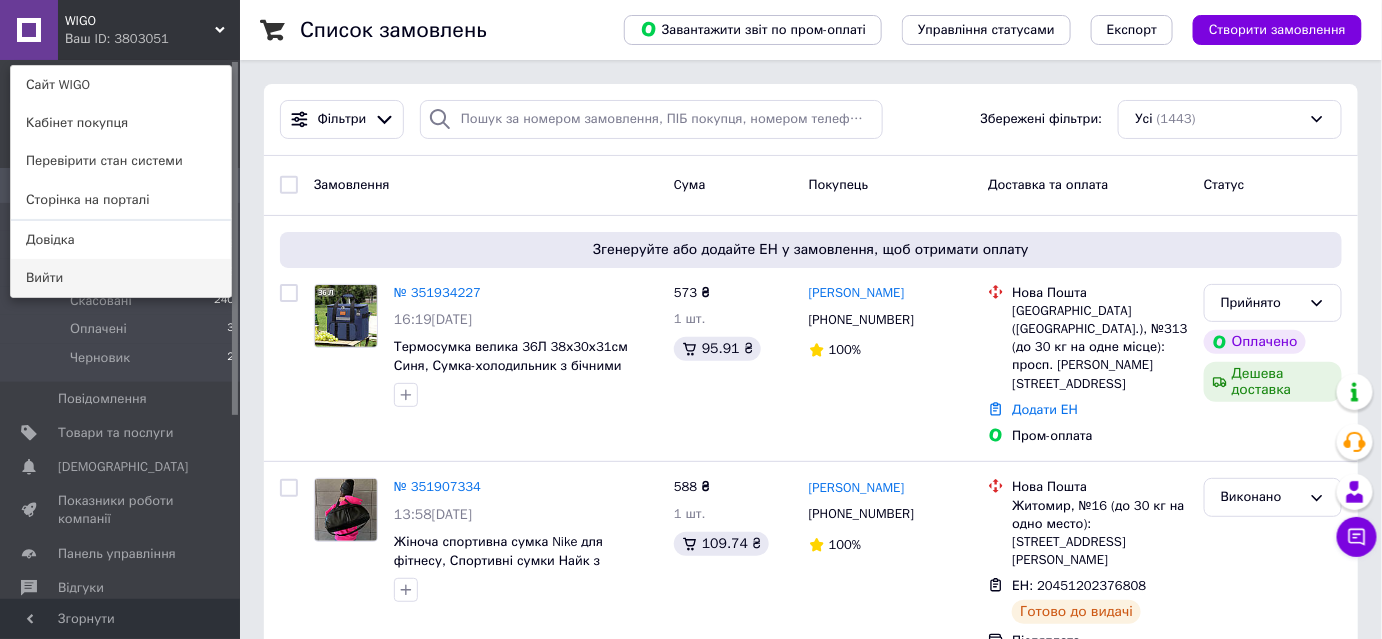 click on "Вийти" at bounding box center (121, 278) 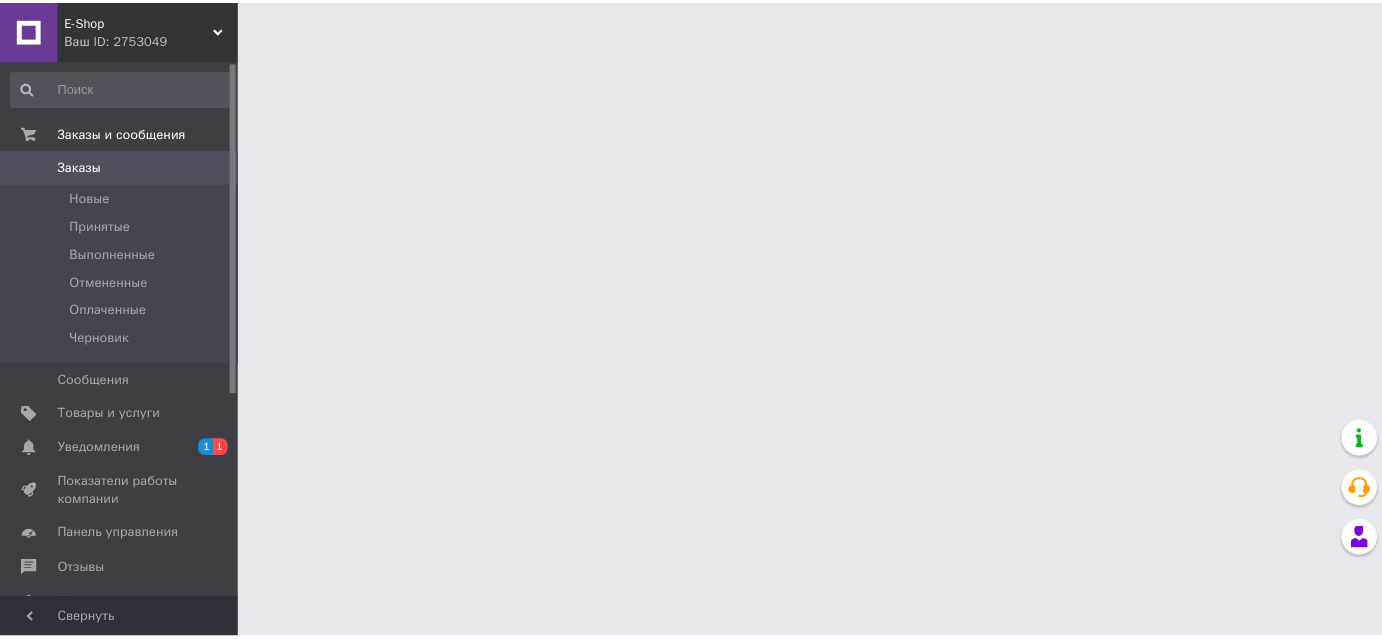 scroll, scrollTop: 0, scrollLeft: 0, axis: both 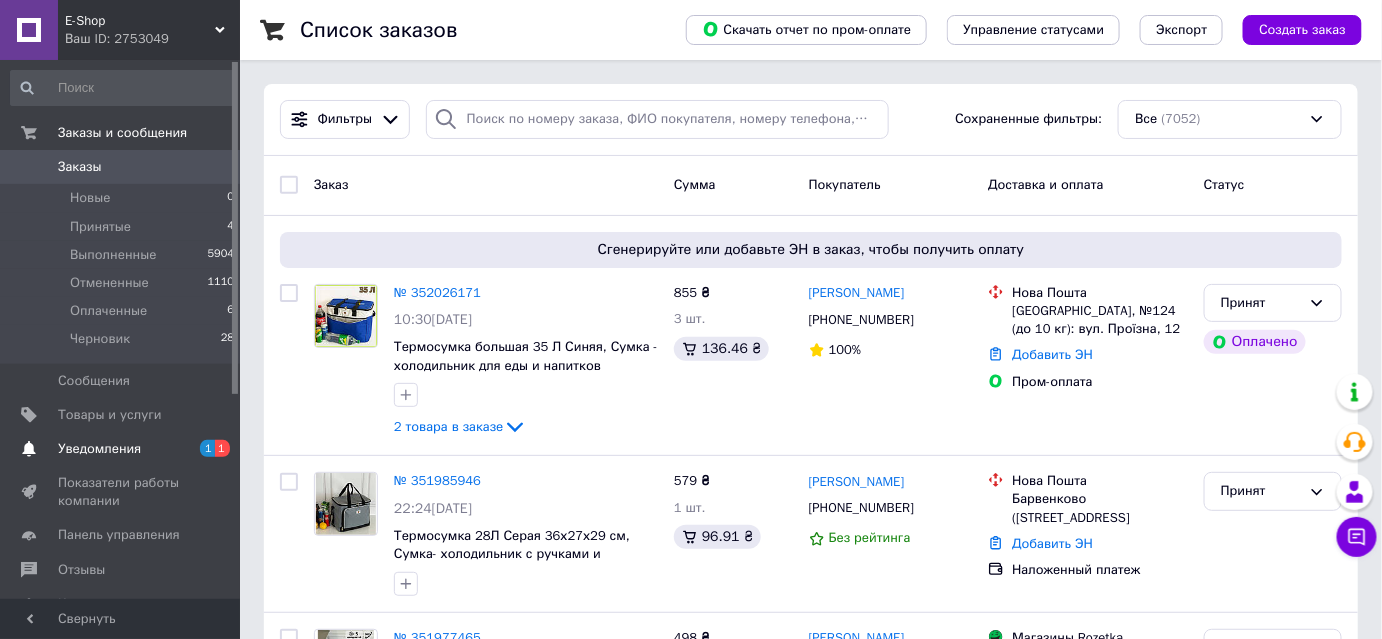 click on "Уведомления" at bounding box center (99, 449) 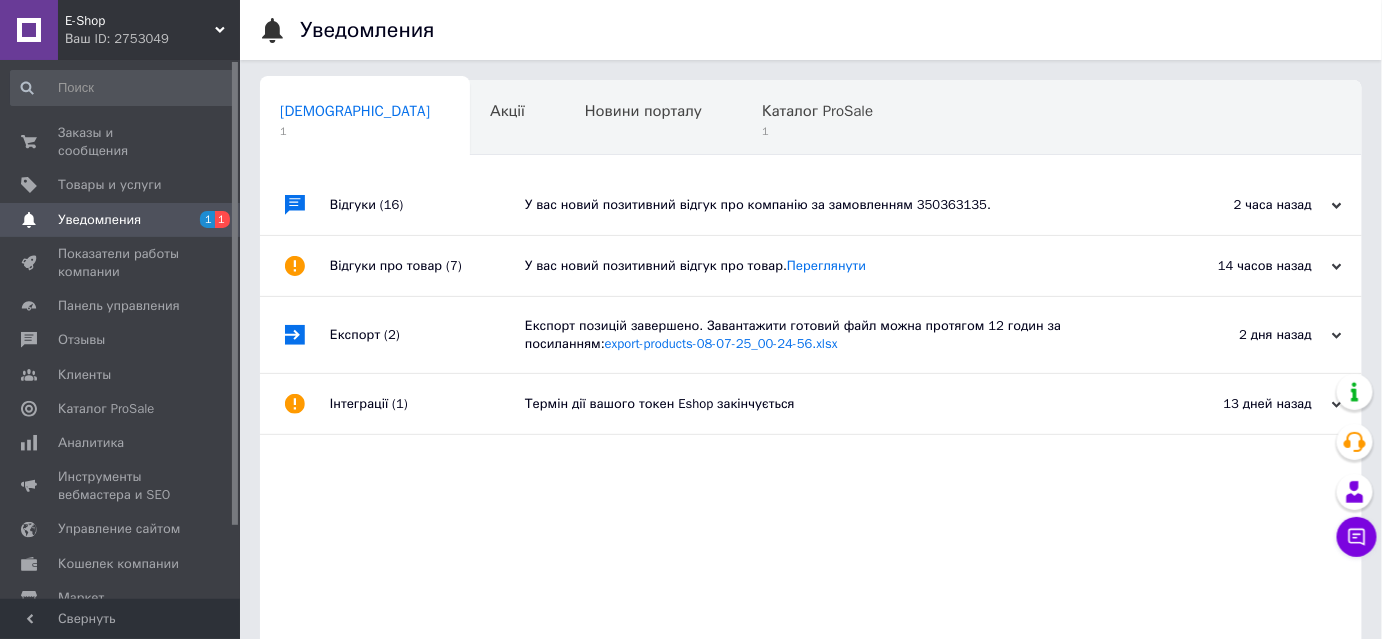 click on "У вас новий позитивний відгук про компанію за замовленням 350363135." at bounding box center (833, 205) 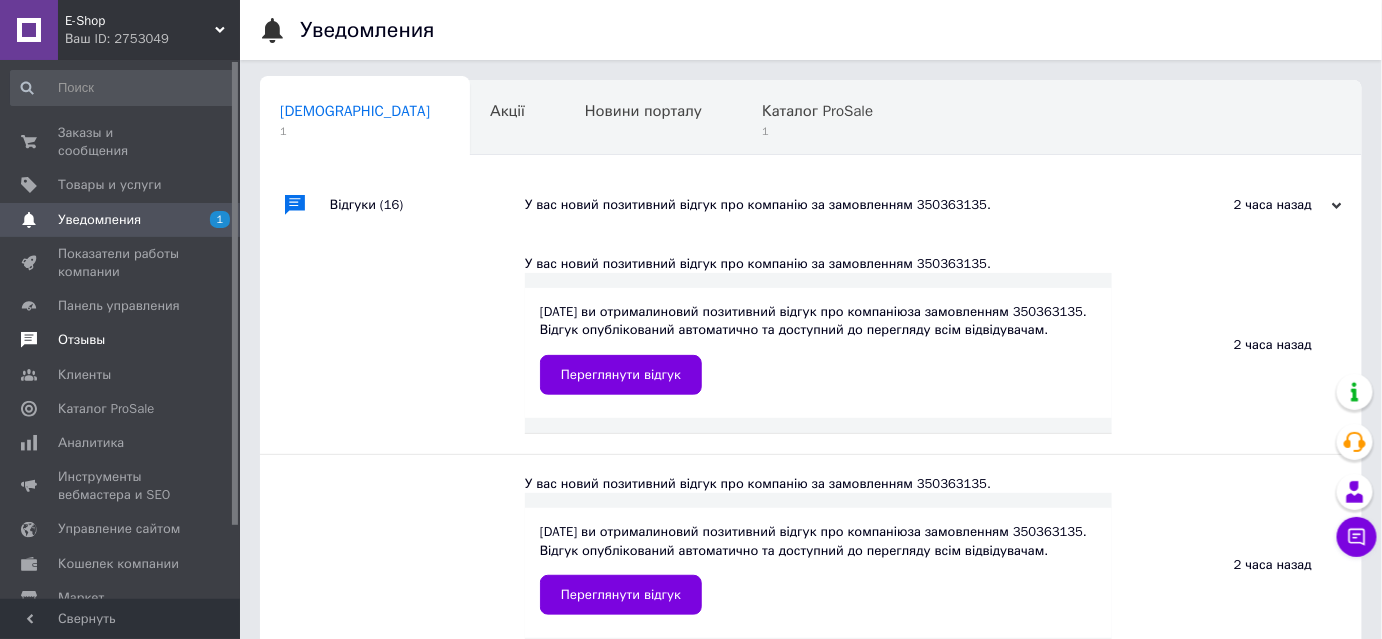 click on "Отзывы" at bounding box center (81, 340) 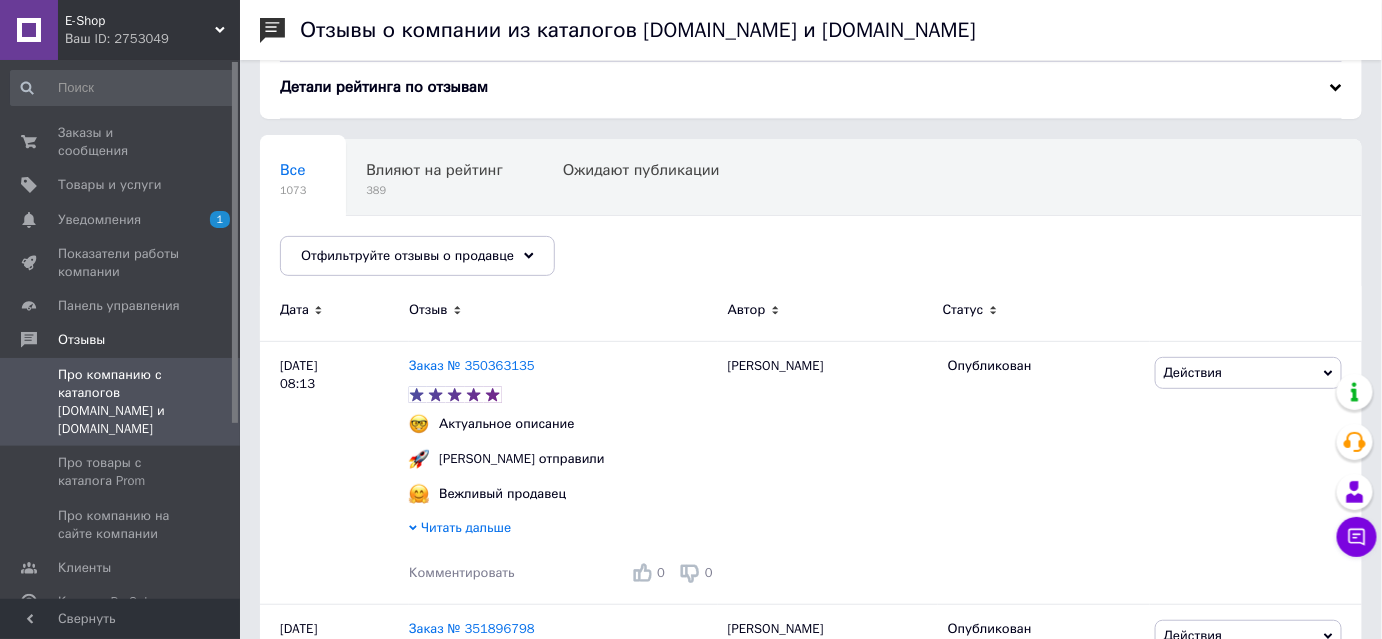 scroll, scrollTop: 121, scrollLeft: 0, axis: vertical 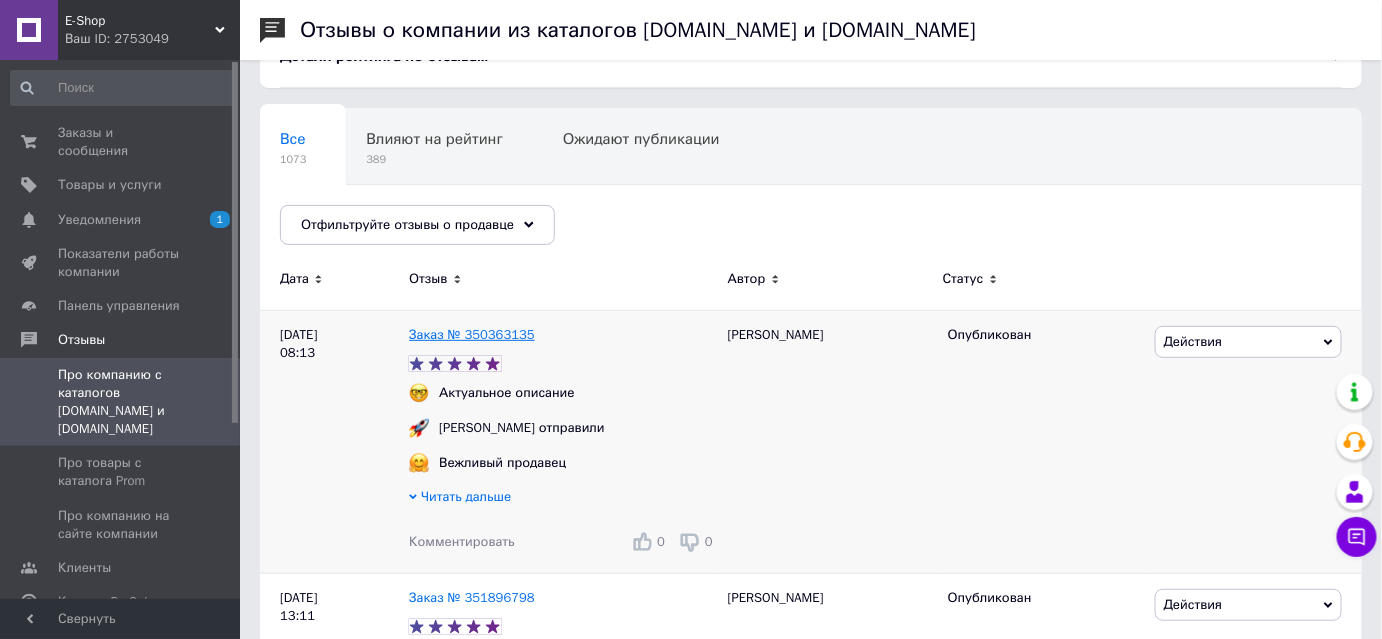 click on "Заказ № 350363135" at bounding box center (472, 334) 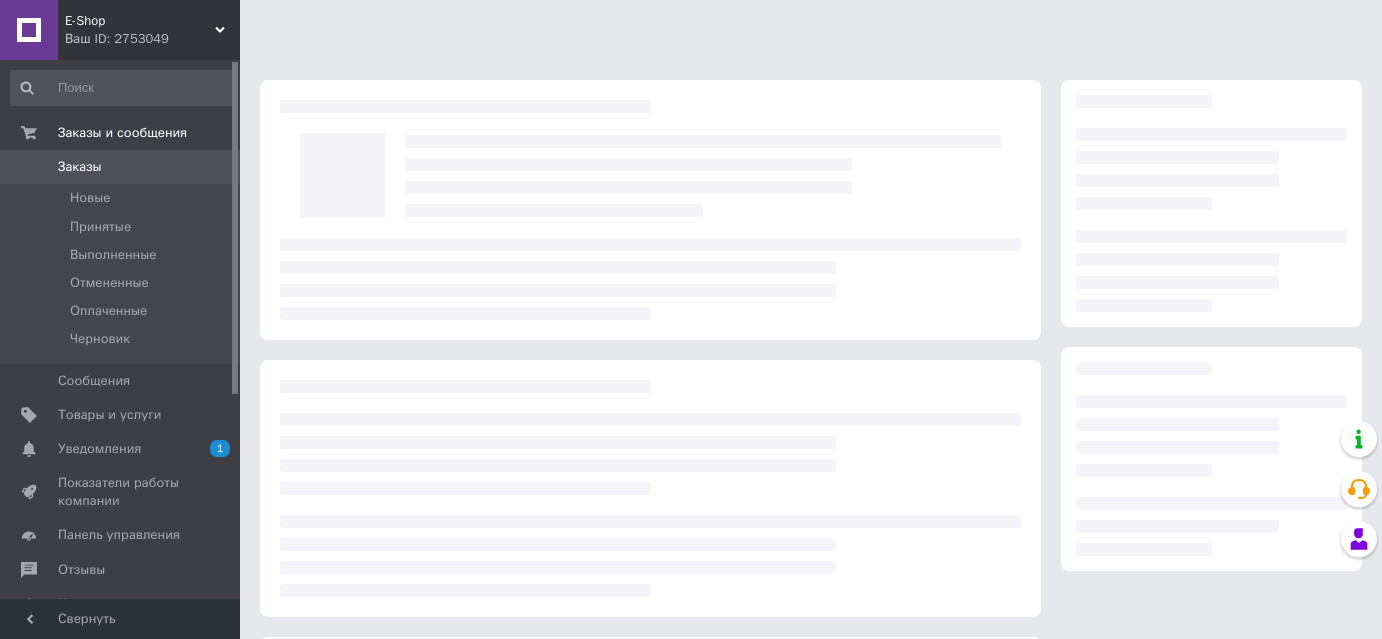 scroll, scrollTop: 0, scrollLeft: 0, axis: both 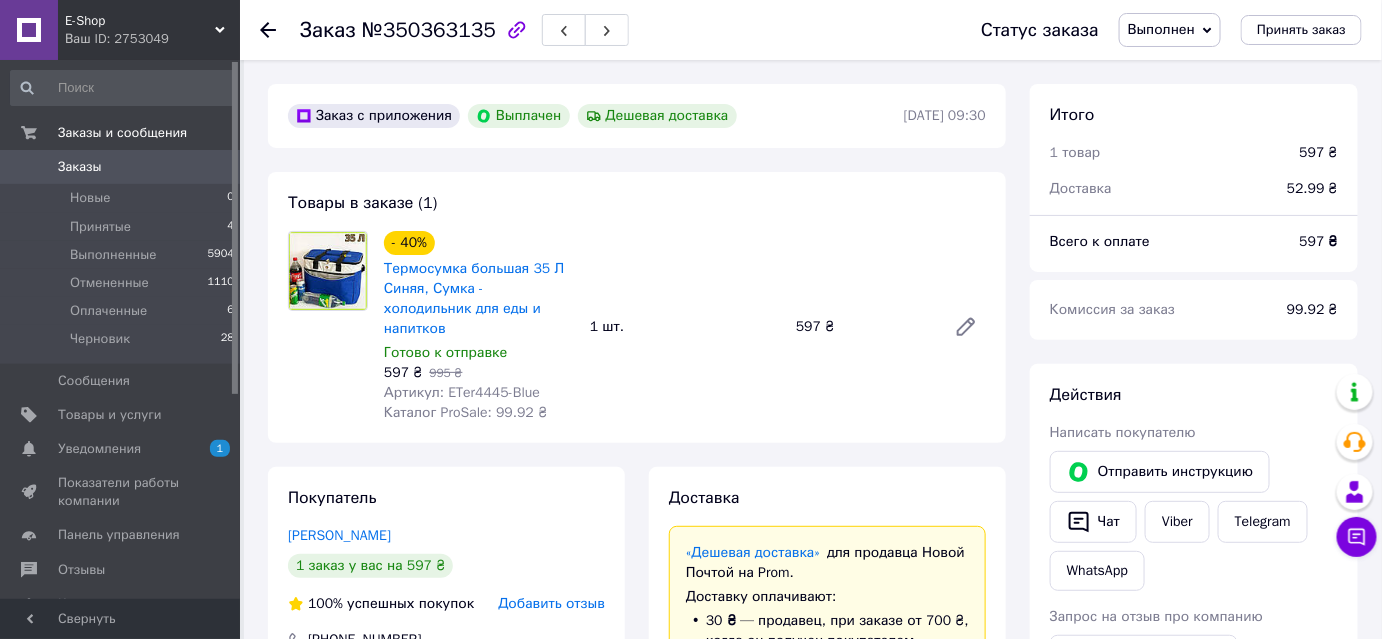 click on "Заказы" at bounding box center [80, 167] 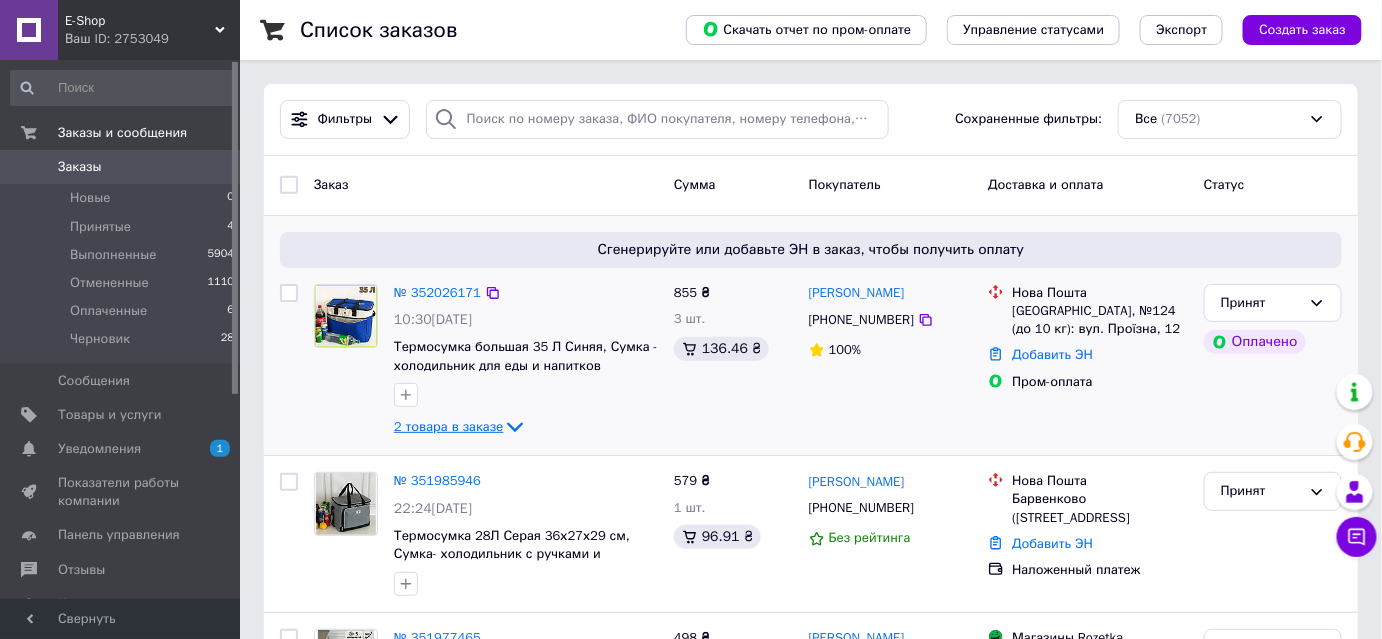 click 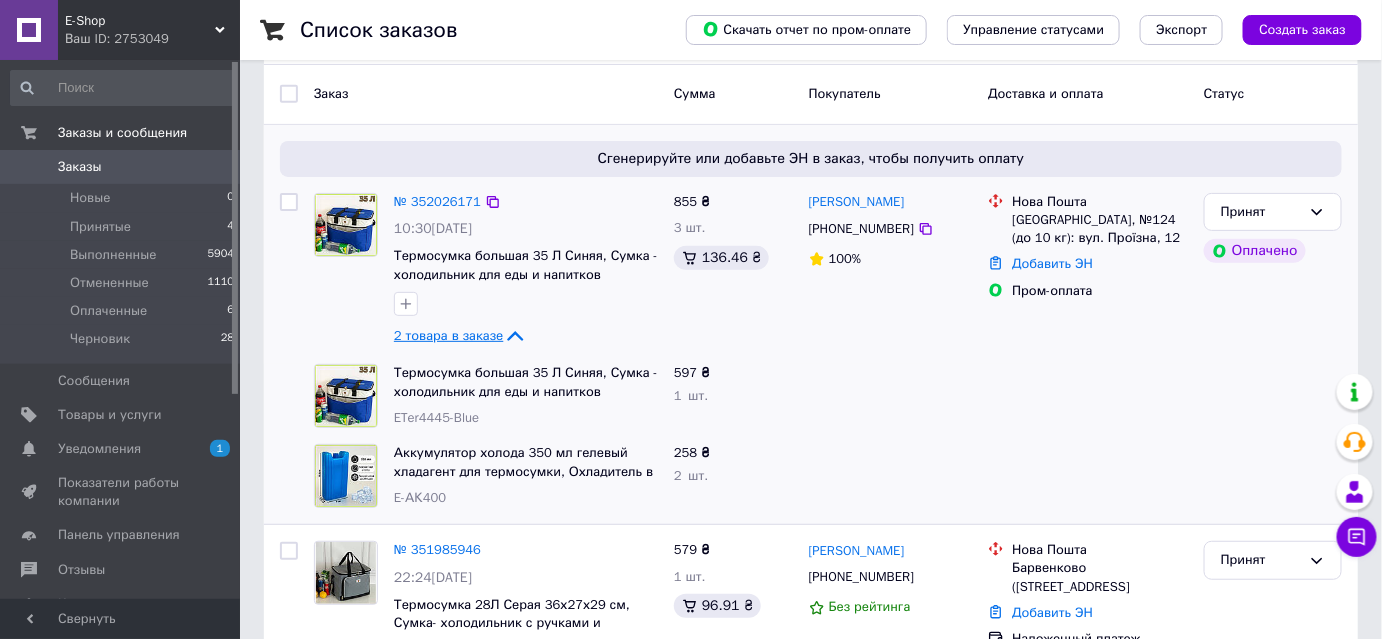 scroll, scrollTop: 60, scrollLeft: 0, axis: vertical 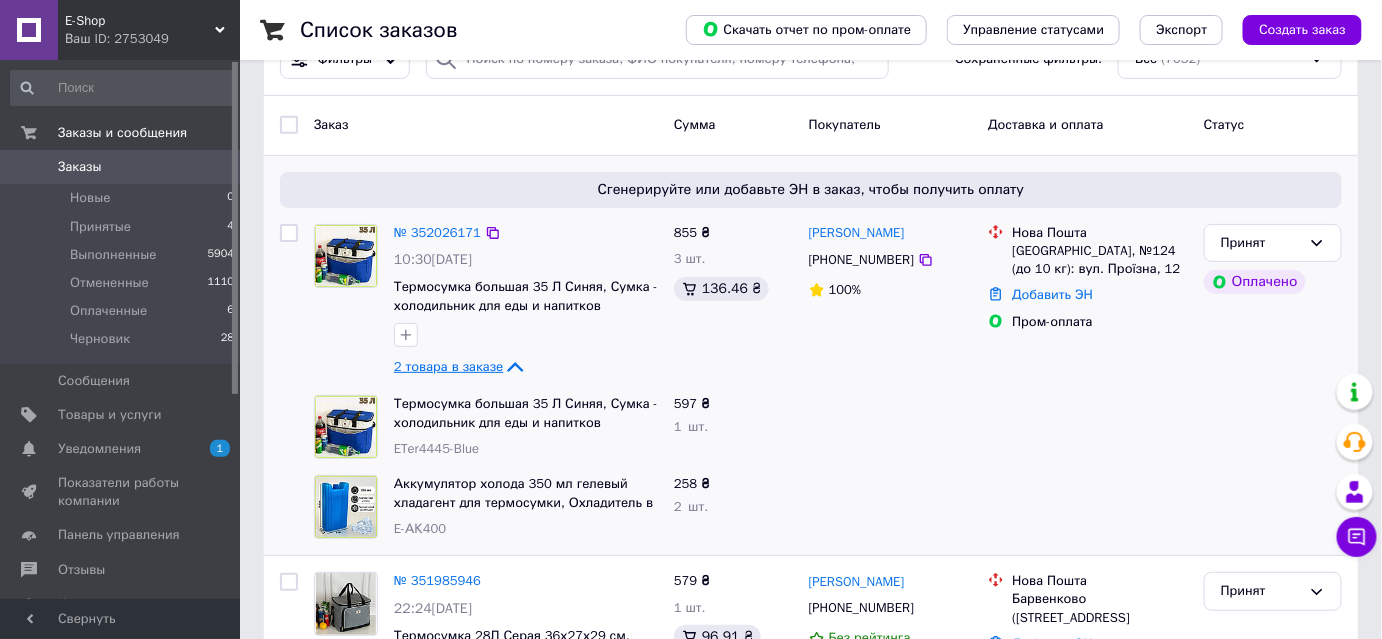 click 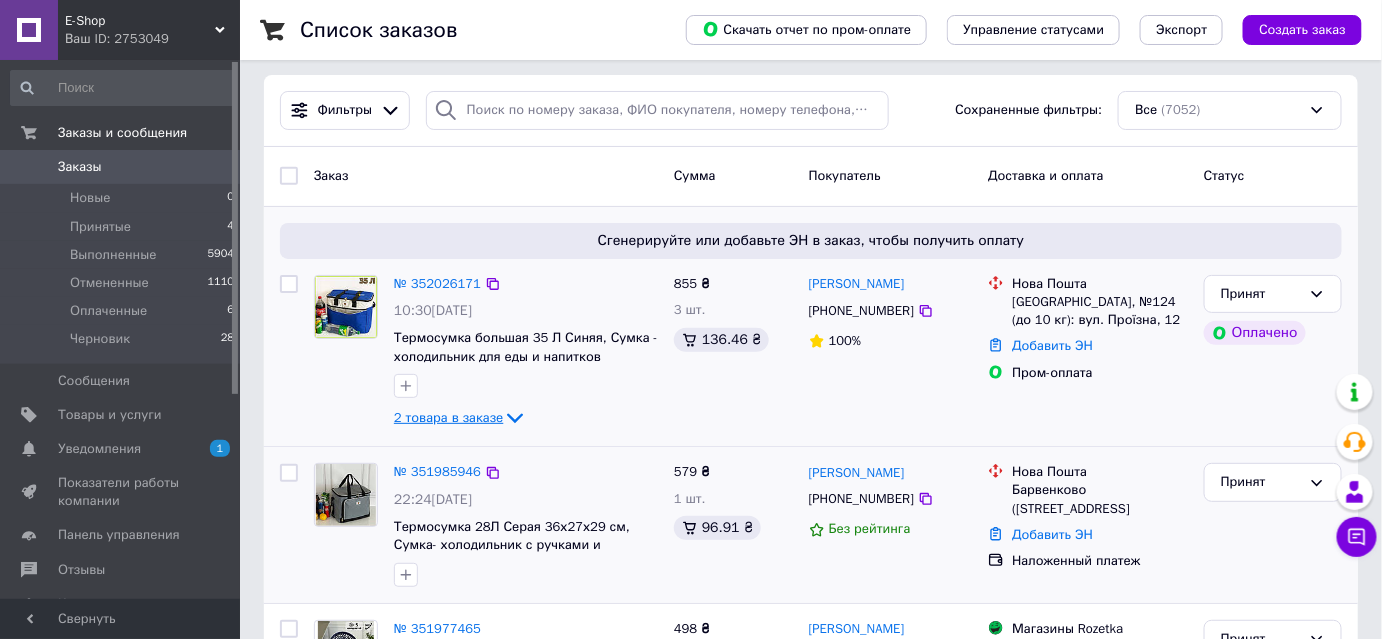 scroll, scrollTop: 0, scrollLeft: 0, axis: both 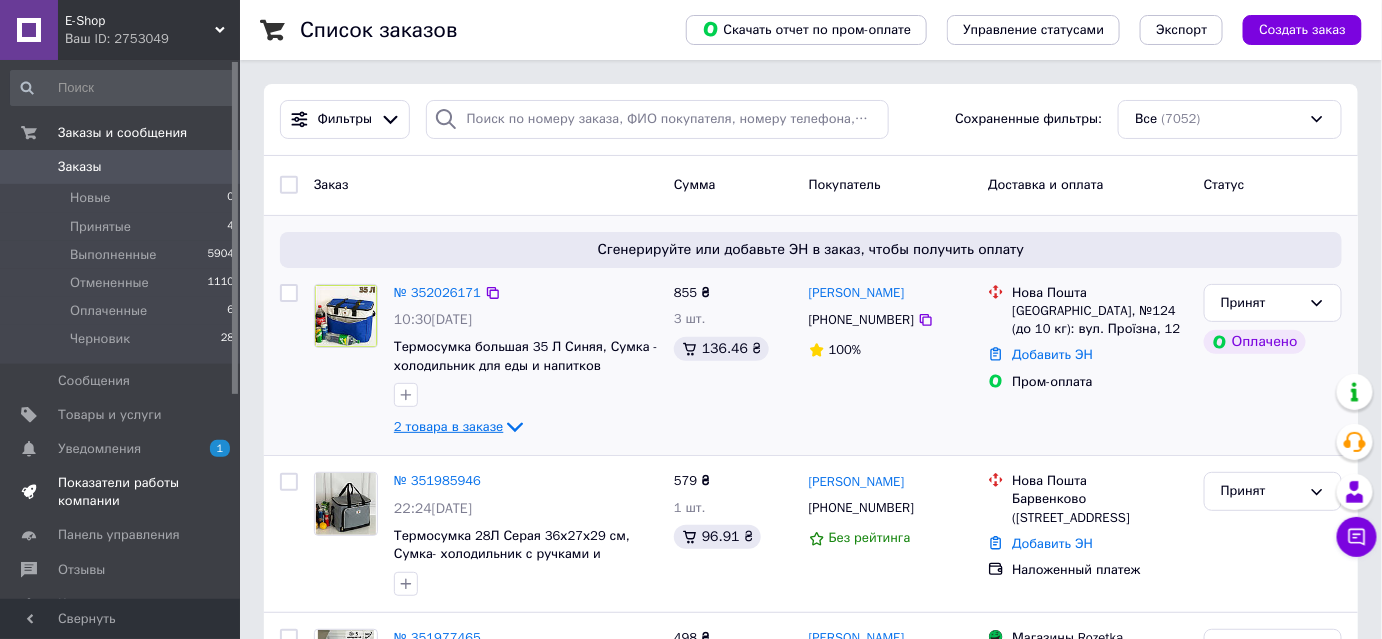 click on "Показатели работы компании" at bounding box center [121, 492] 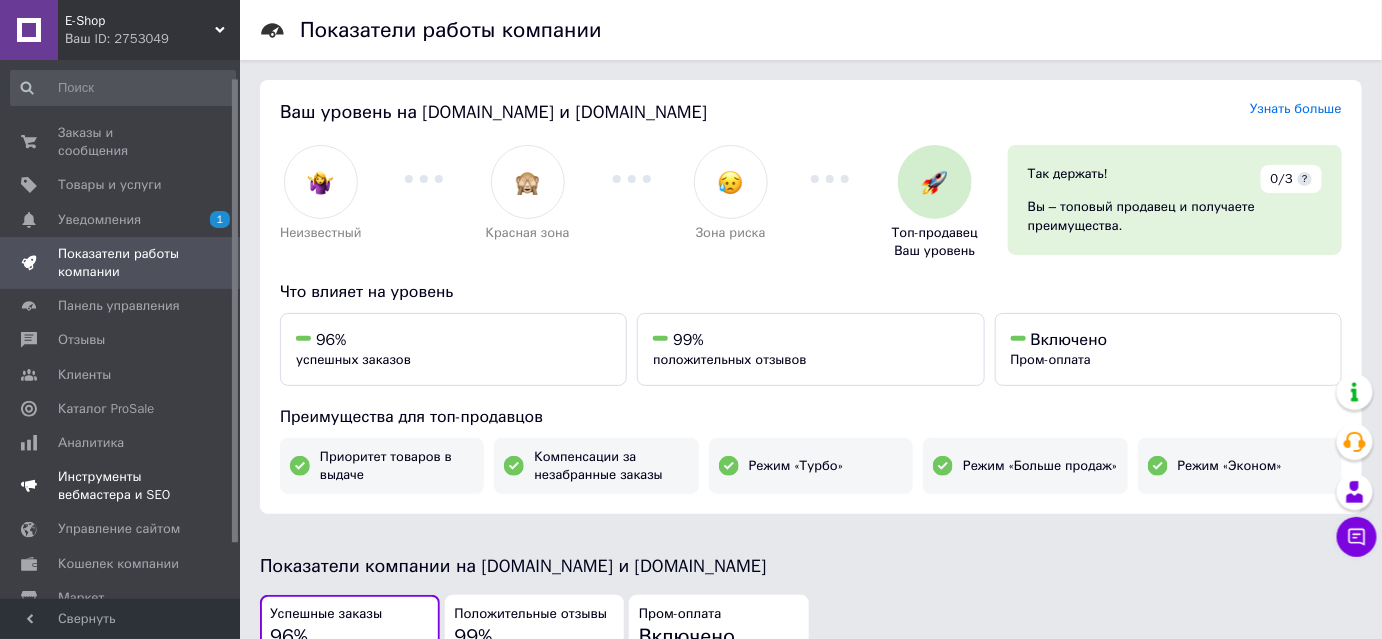 scroll, scrollTop: 83, scrollLeft: 0, axis: vertical 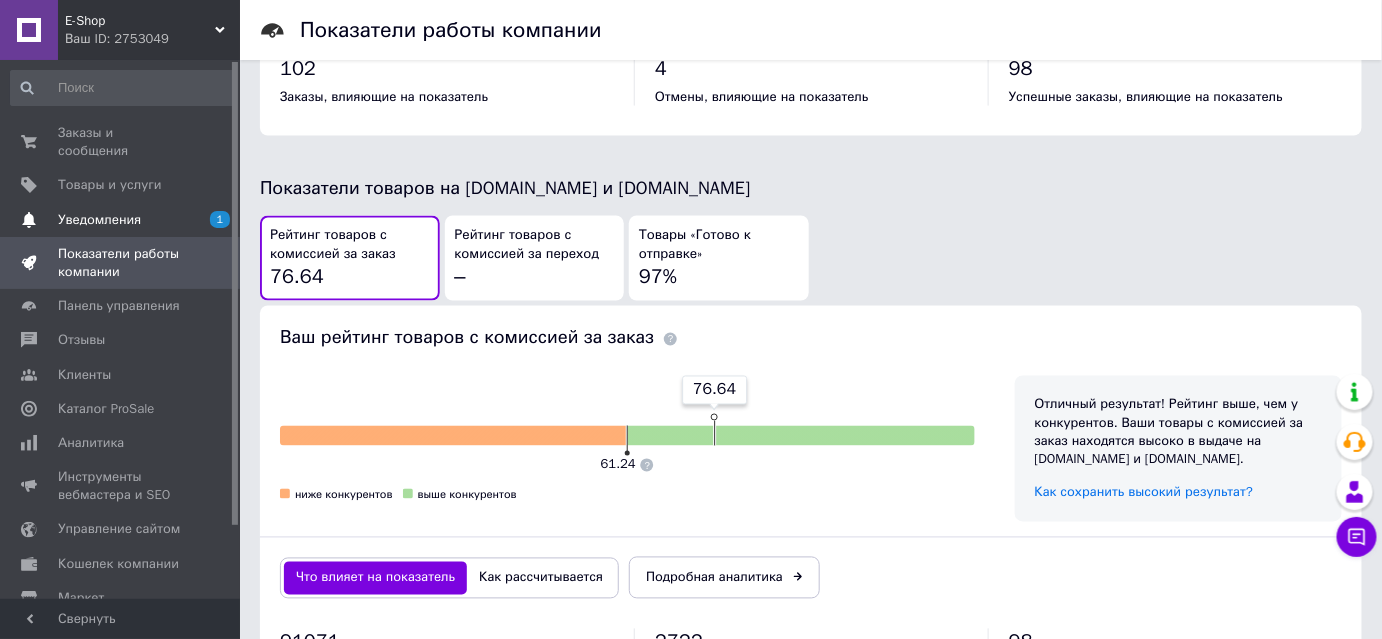 click on "Уведомления" at bounding box center (99, 220) 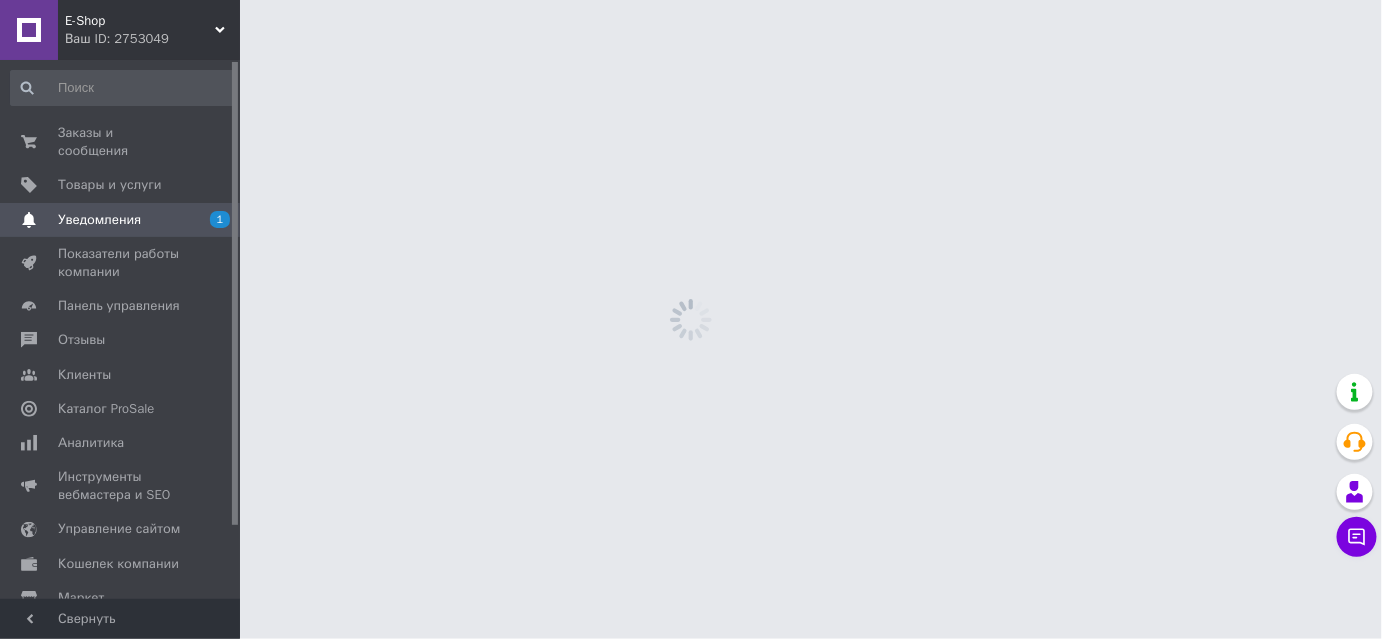 scroll, scrollTop: 0, scrollLeft: 0, axis: both 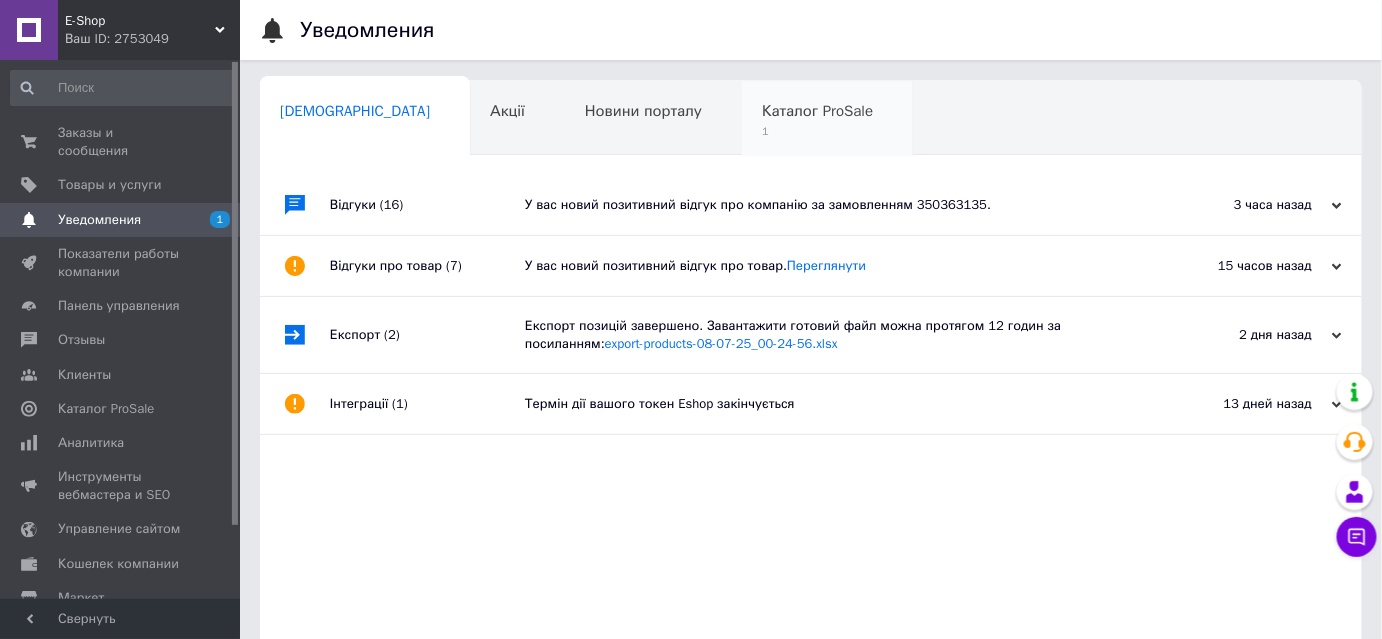 click on "1" at bounding box center (817, 131) 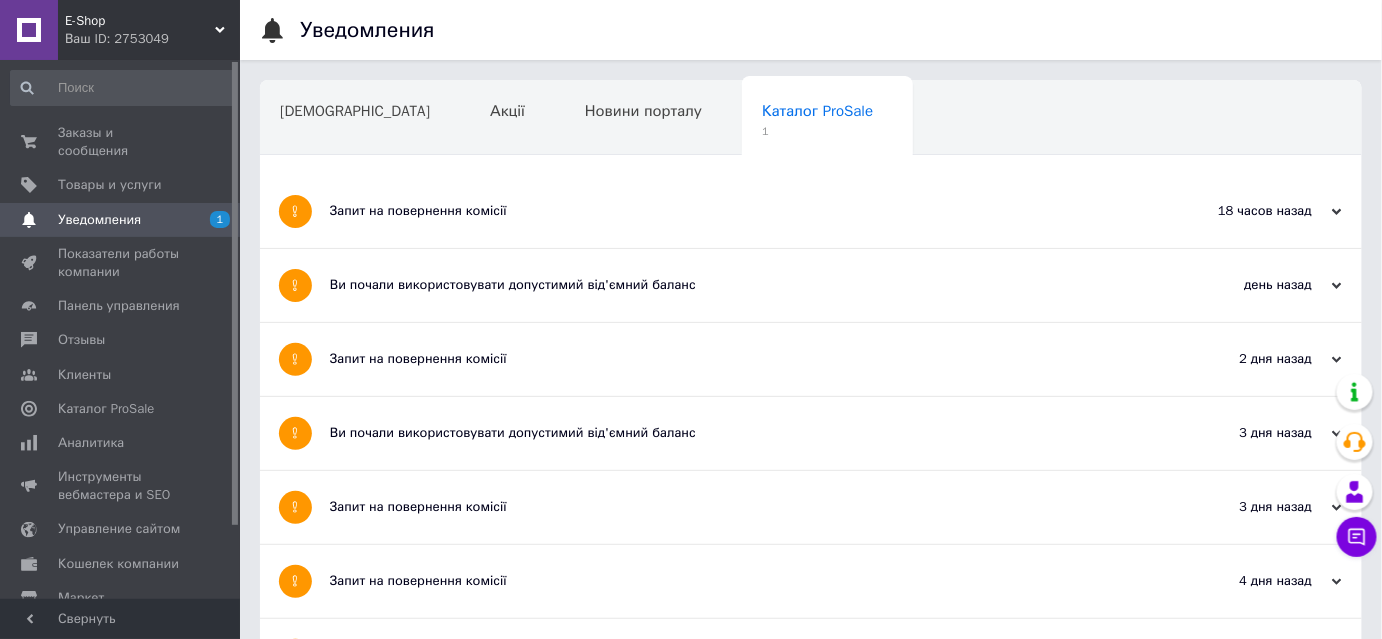 click on "Запит на повернення комісії" at bounding box center (736, 211) 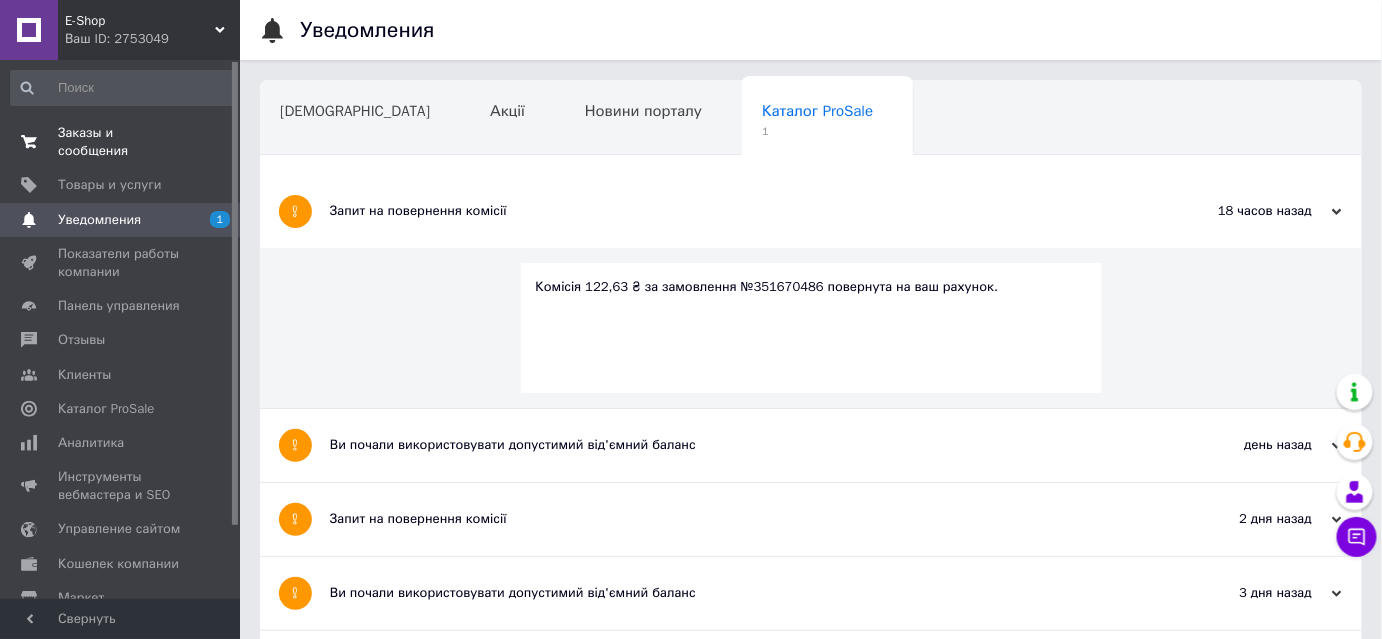 click on "Заказы и сообщения" at bounding box center [121, 142] 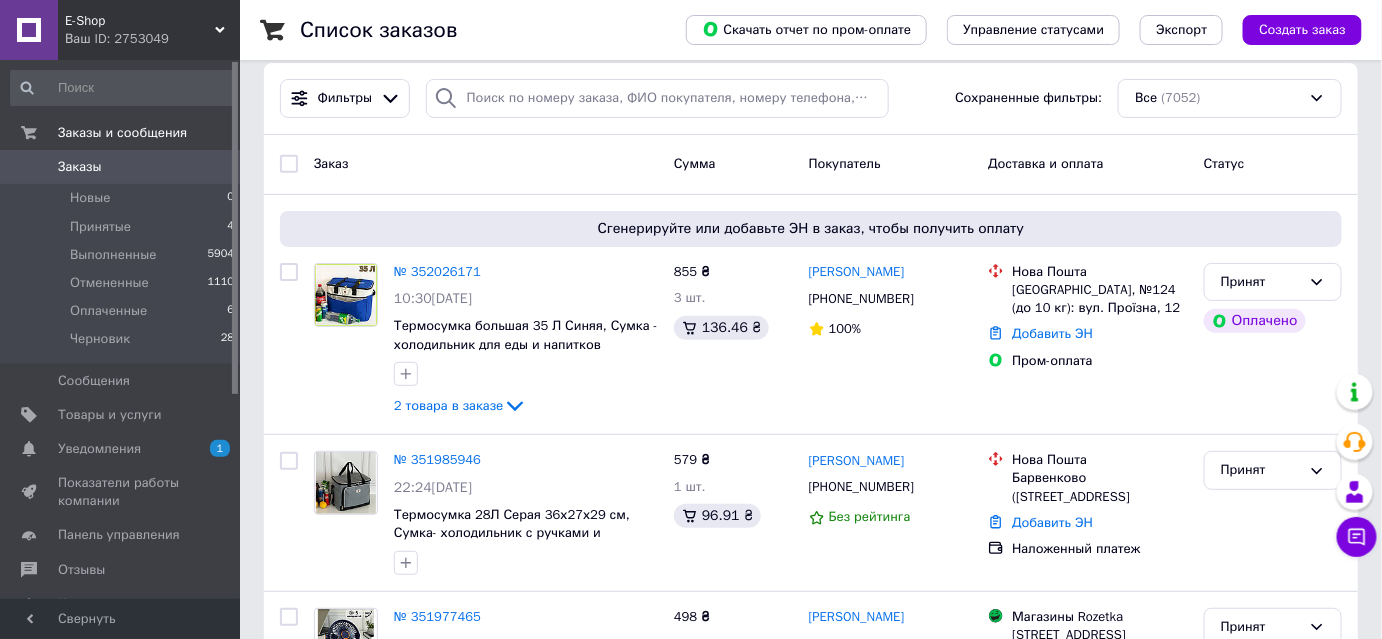 scroll, scrollTop: 0, scrollLeft: 0, axis: both 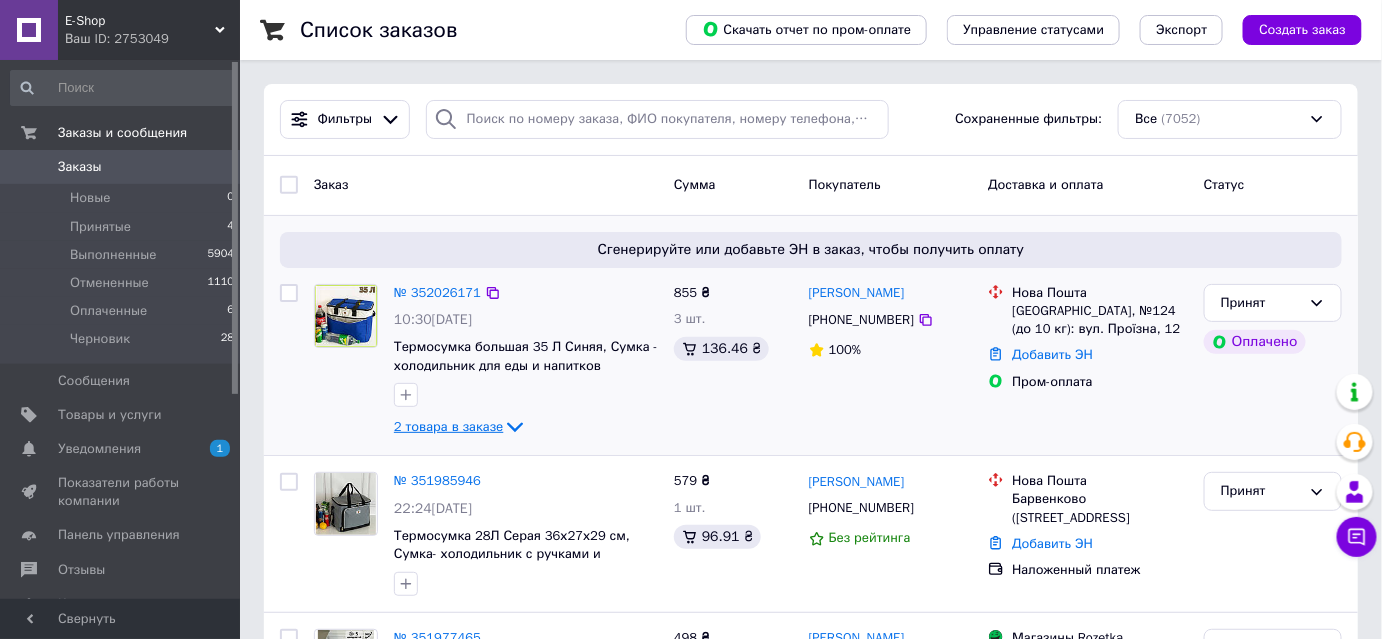 click 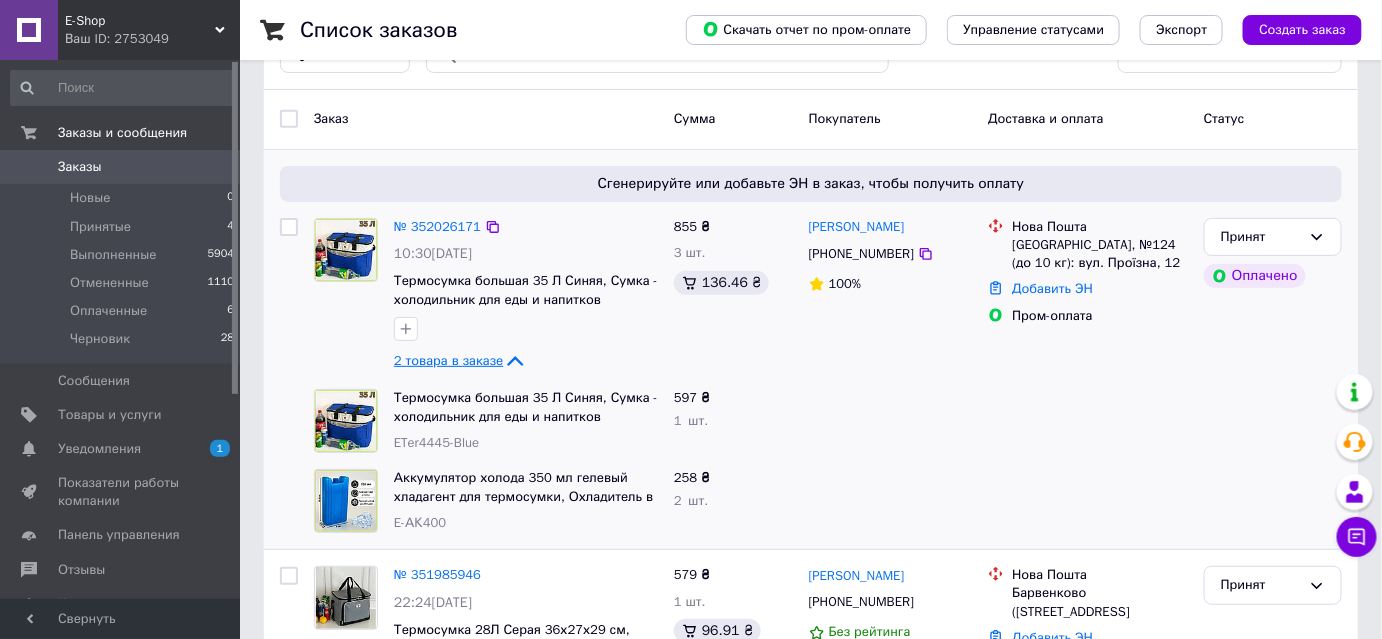 scroll, scrollTop: 60, scrollLeft: 0, axis: vertical 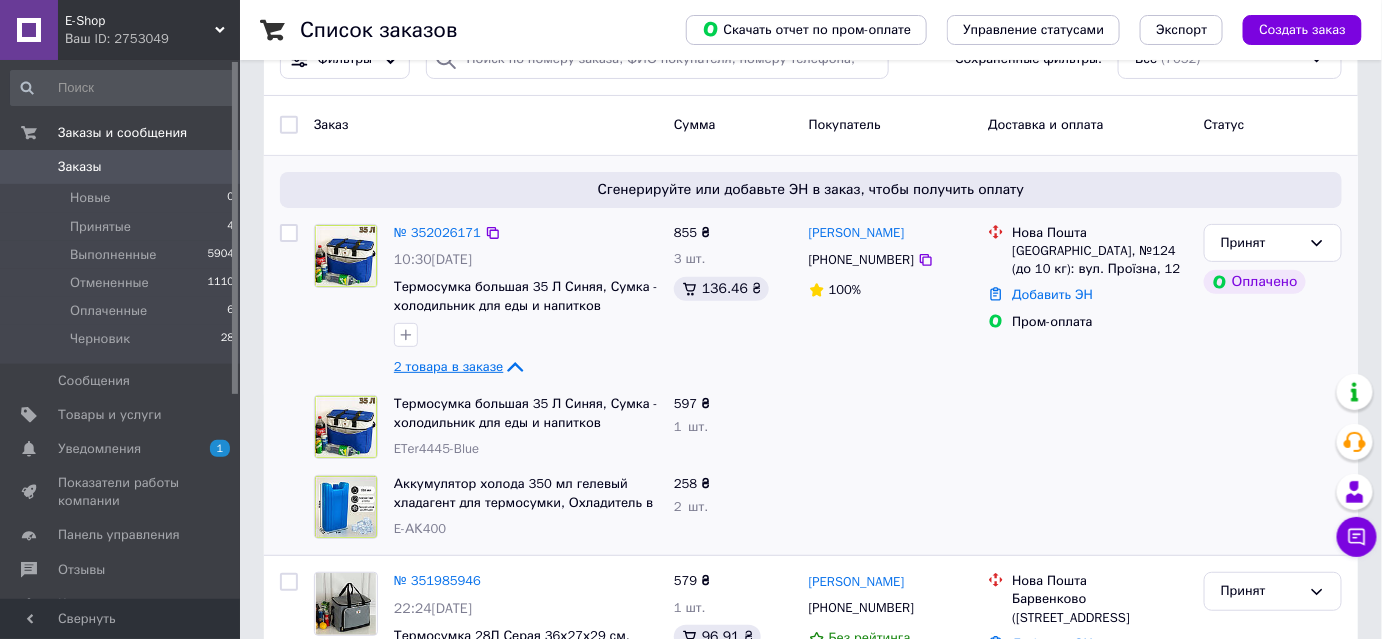 click 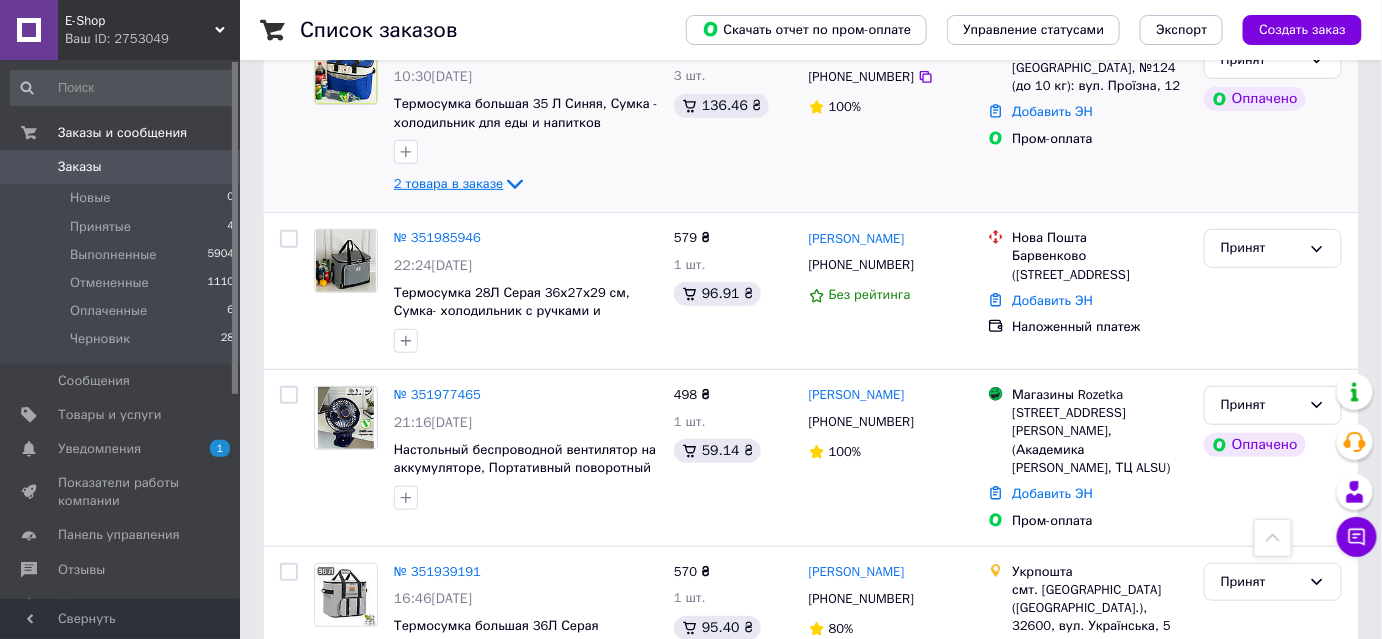 scroll, scrollTop: 242, scrollLeft: 0, axis: vertical 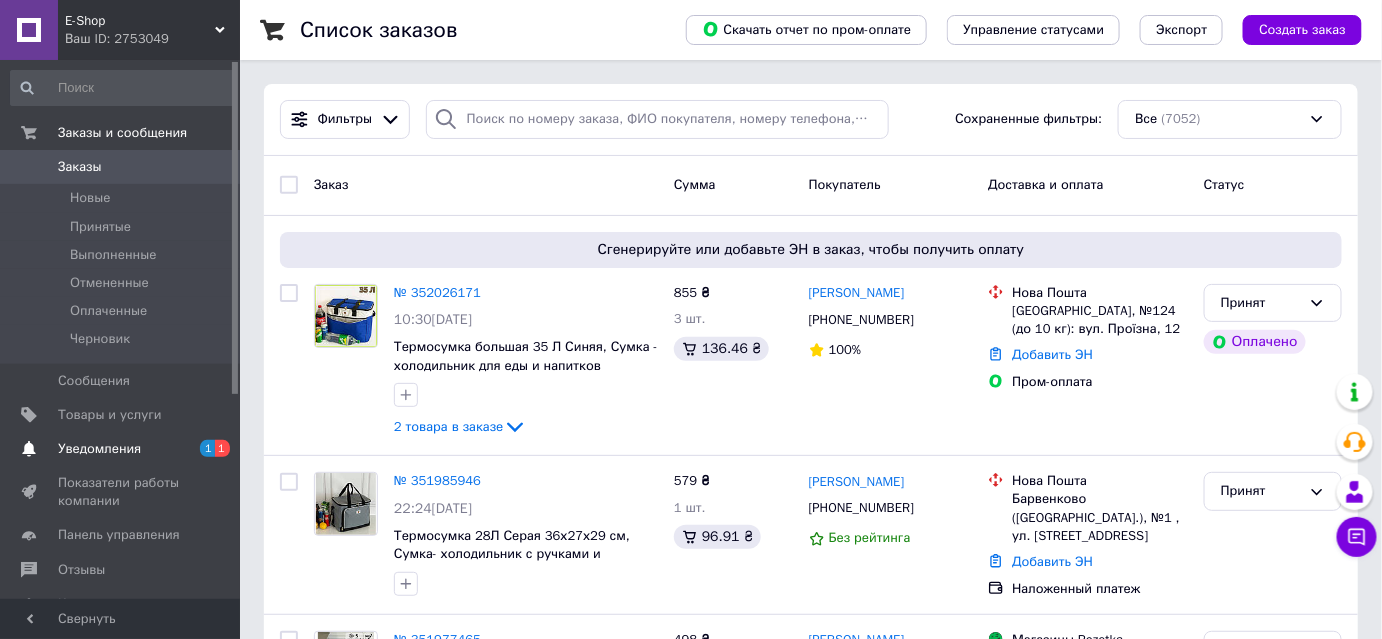 click on "Уведомления" at bounding box center (99, 449) 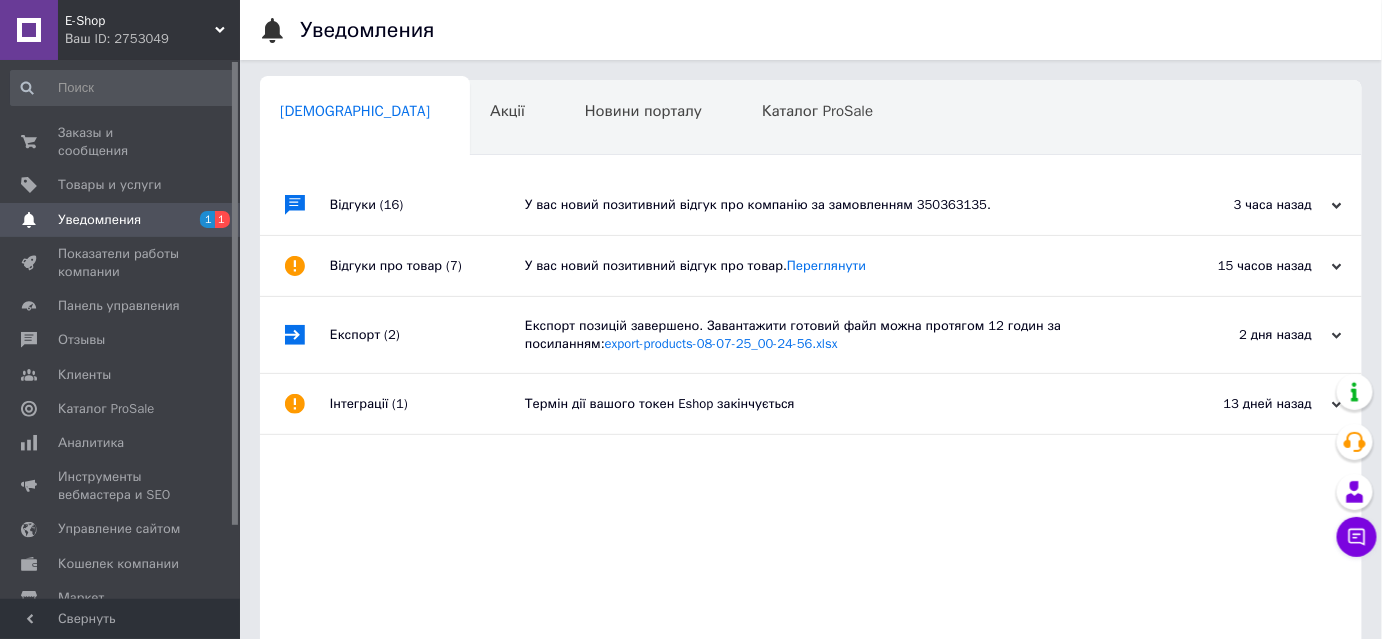 click on "У вас новий позитивний відгук про компанію за замовленням 350363135." at bounding box center [833, 205] 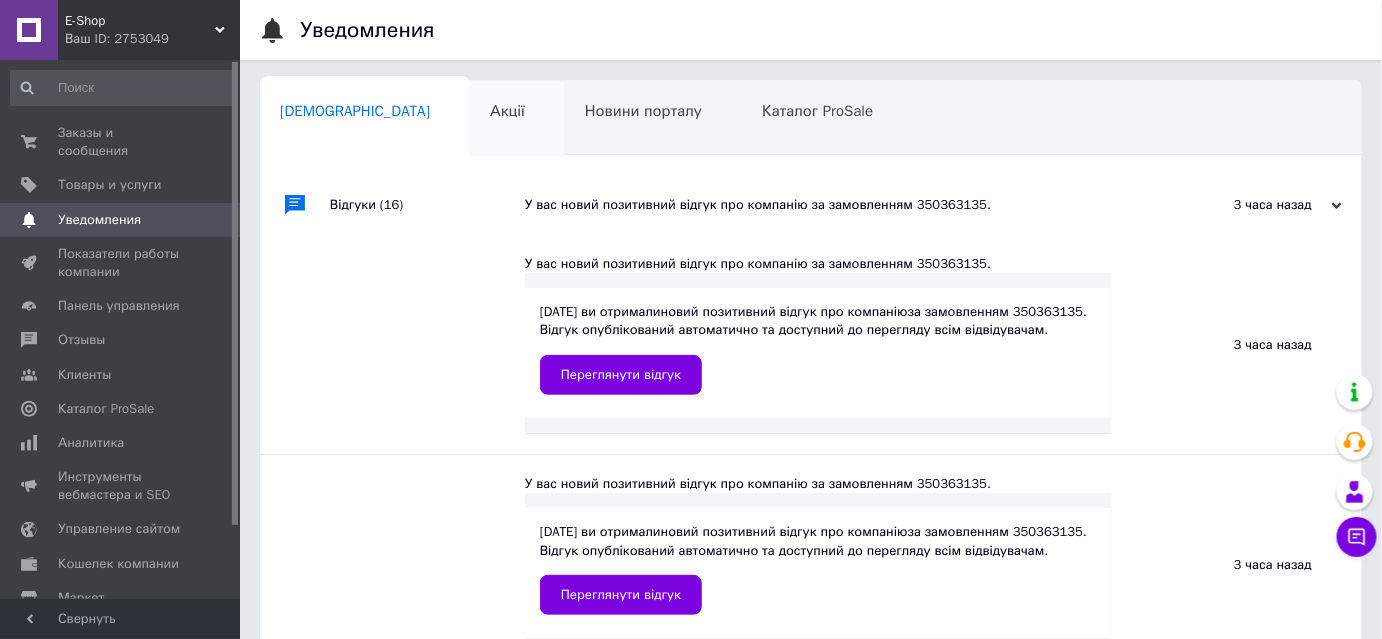 click on "Акції 0" at bounding box center (517, 119) 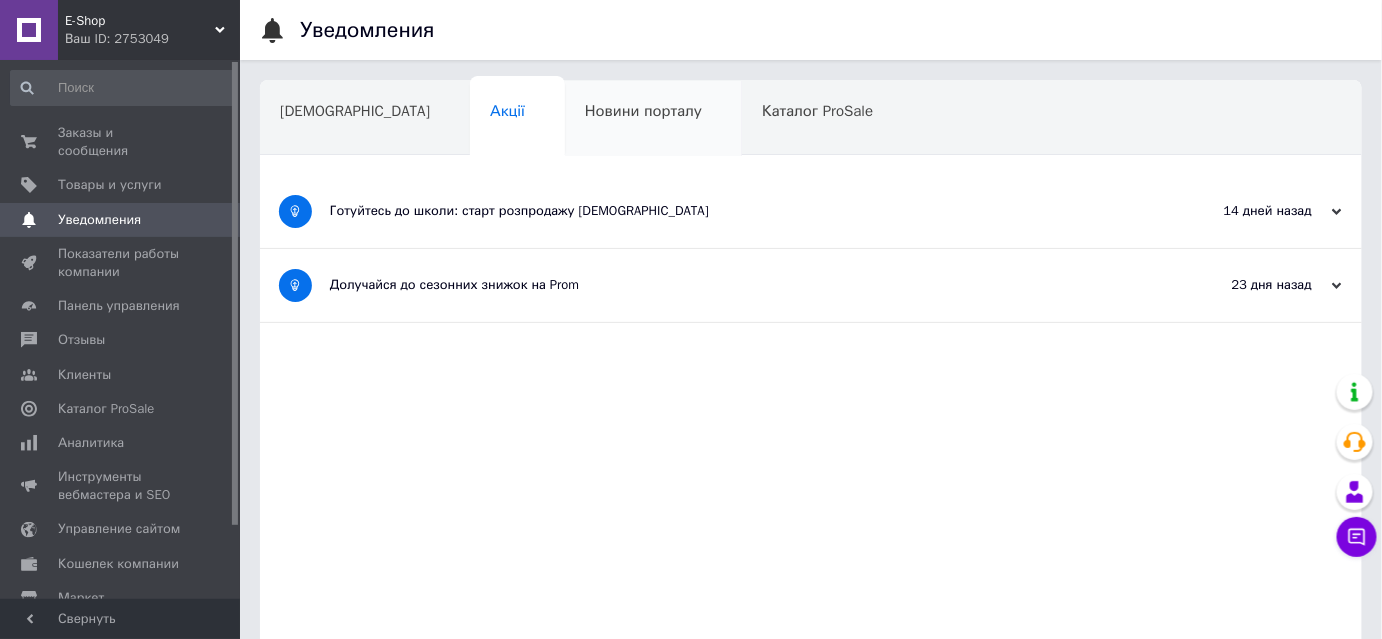 click on "Новини порталу" at bounding box center [643, 111] 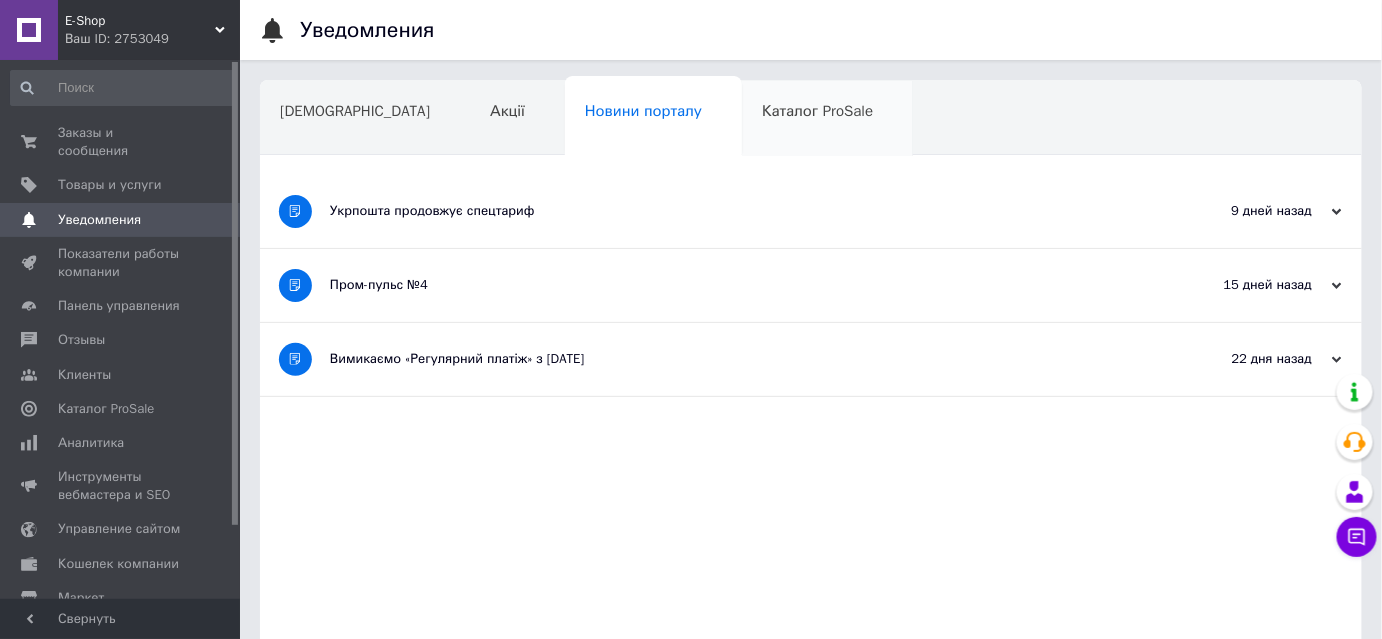 click on "Каталог ProSale" at bounding box center [817, 111] 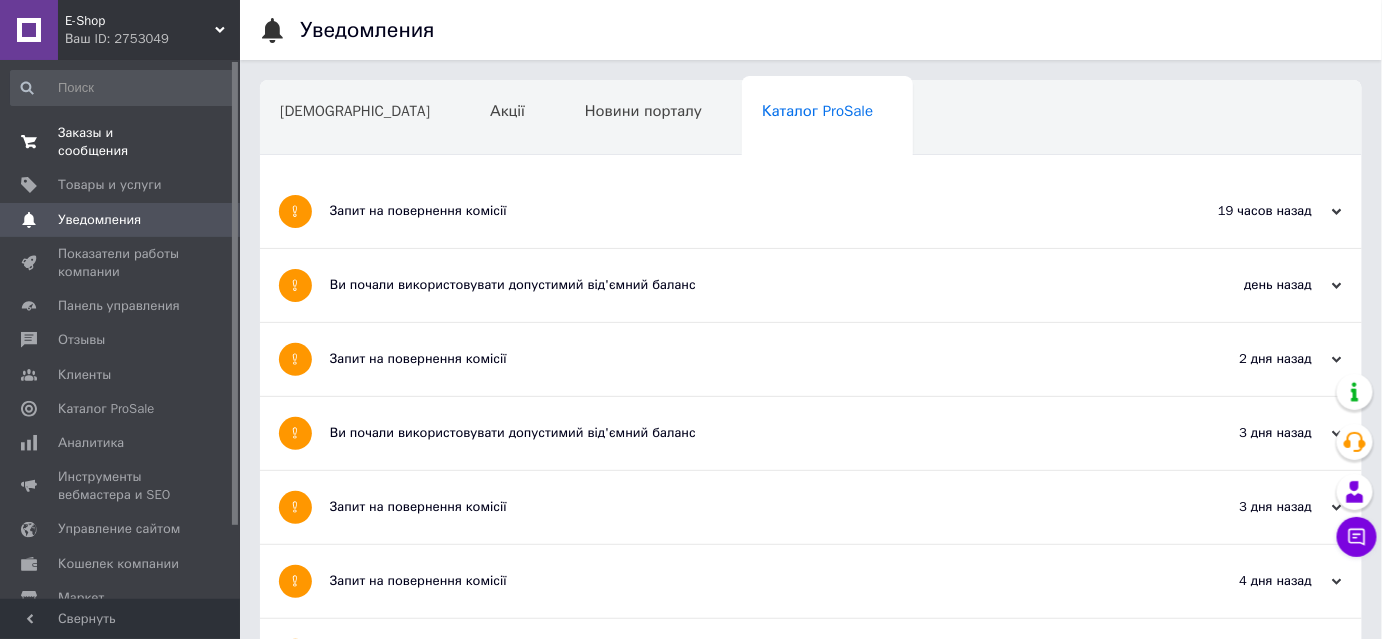 click on "Навчання та заходи" at bounding box center (351, 187) 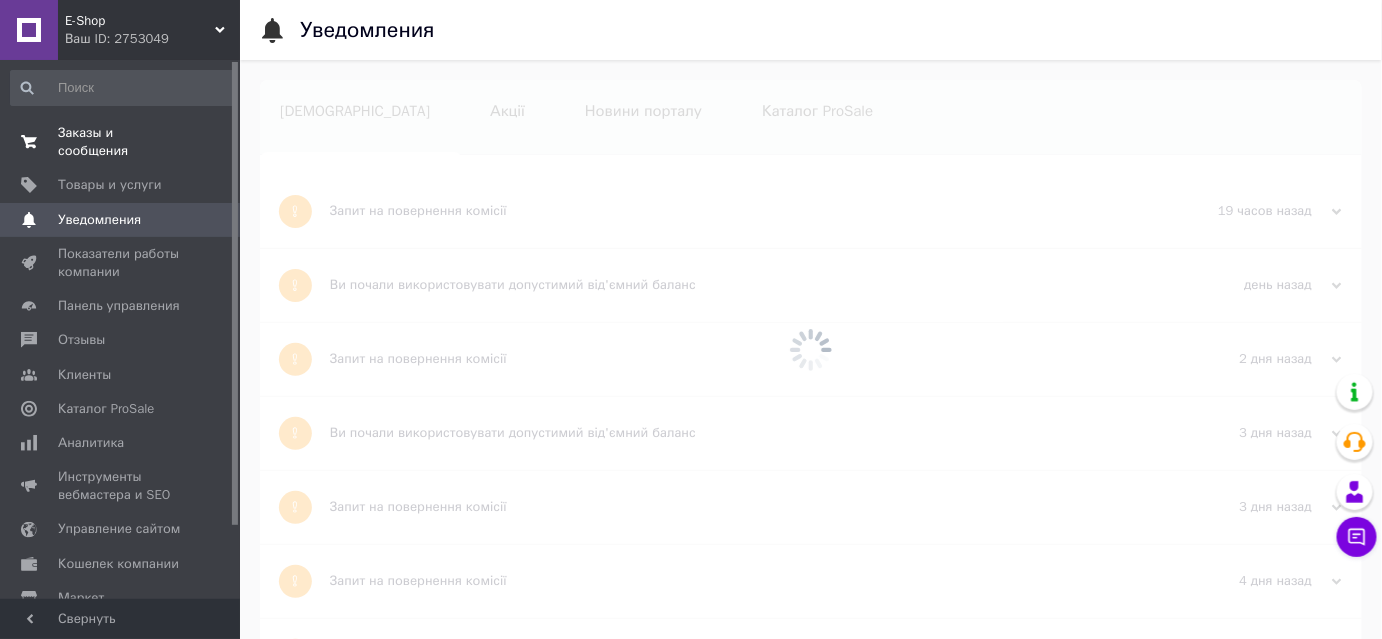 click on "Заказы и сообщения" at bounding box center (121, 142) 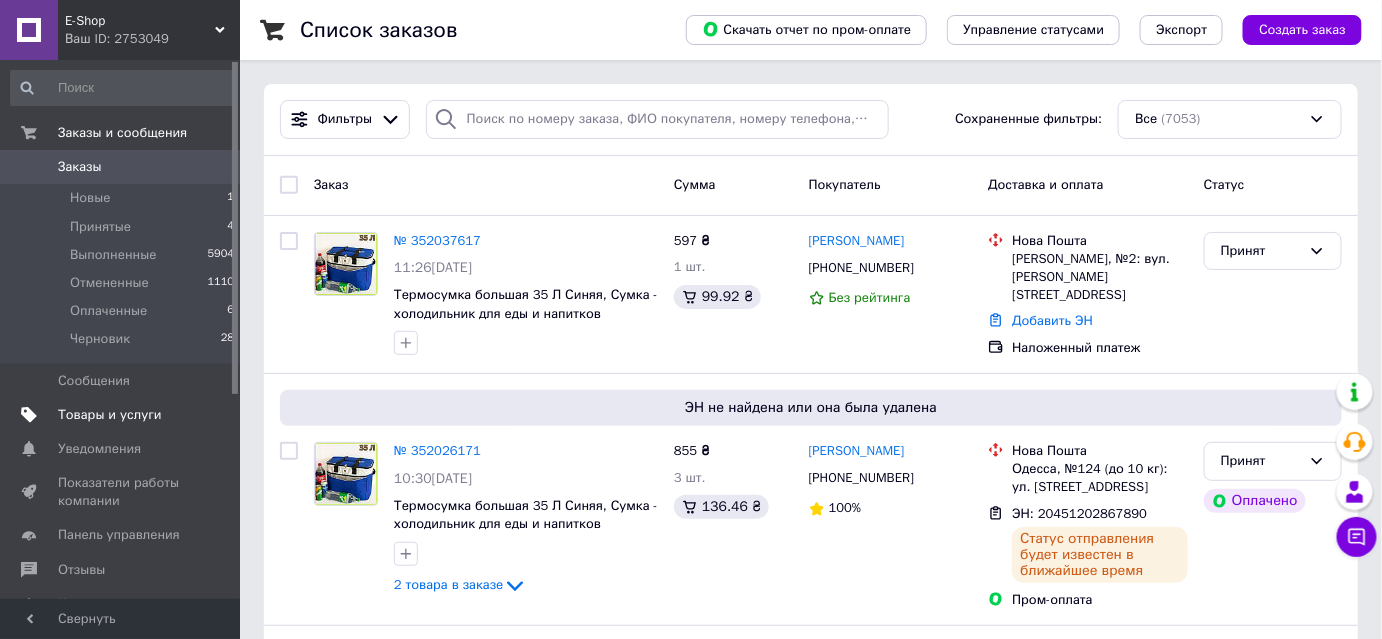 click on "Товары и услуги" at bounding box center (110, 415) 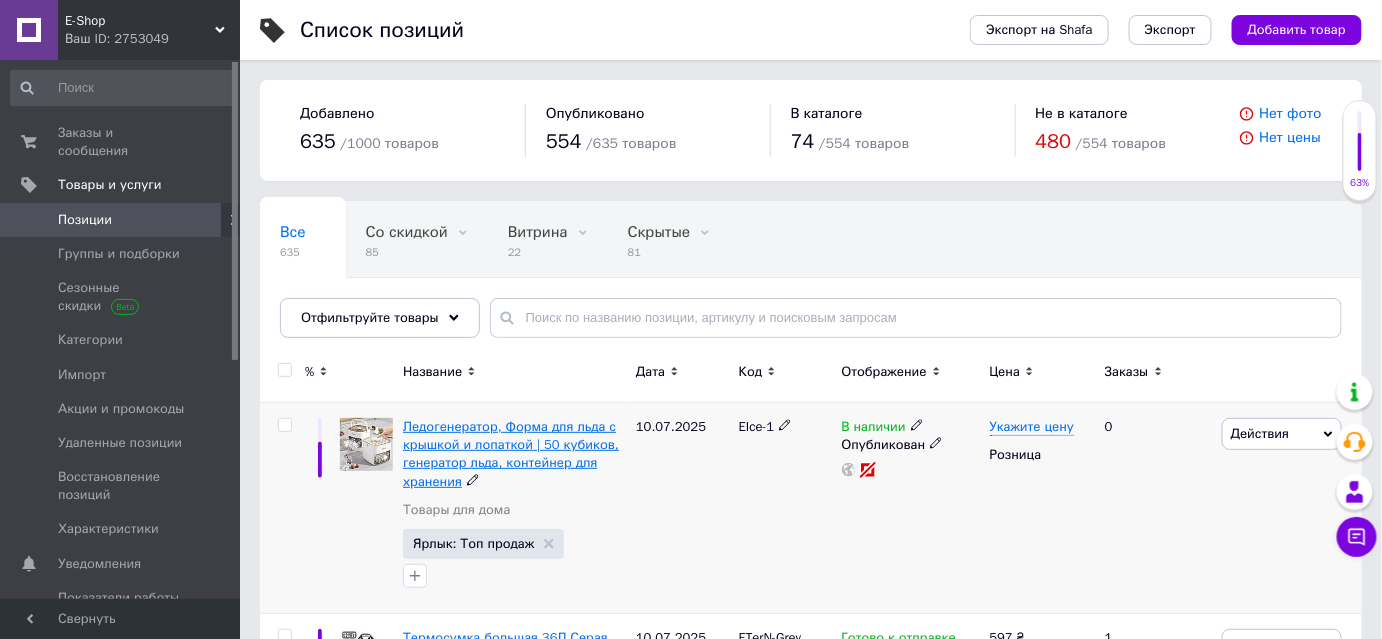 click on "Ледогенератор, Форма для льда с крышкой и лопаткой | 50 кубиков, генератор льда, контейнер для хранения" at bounding box center [511, 454] 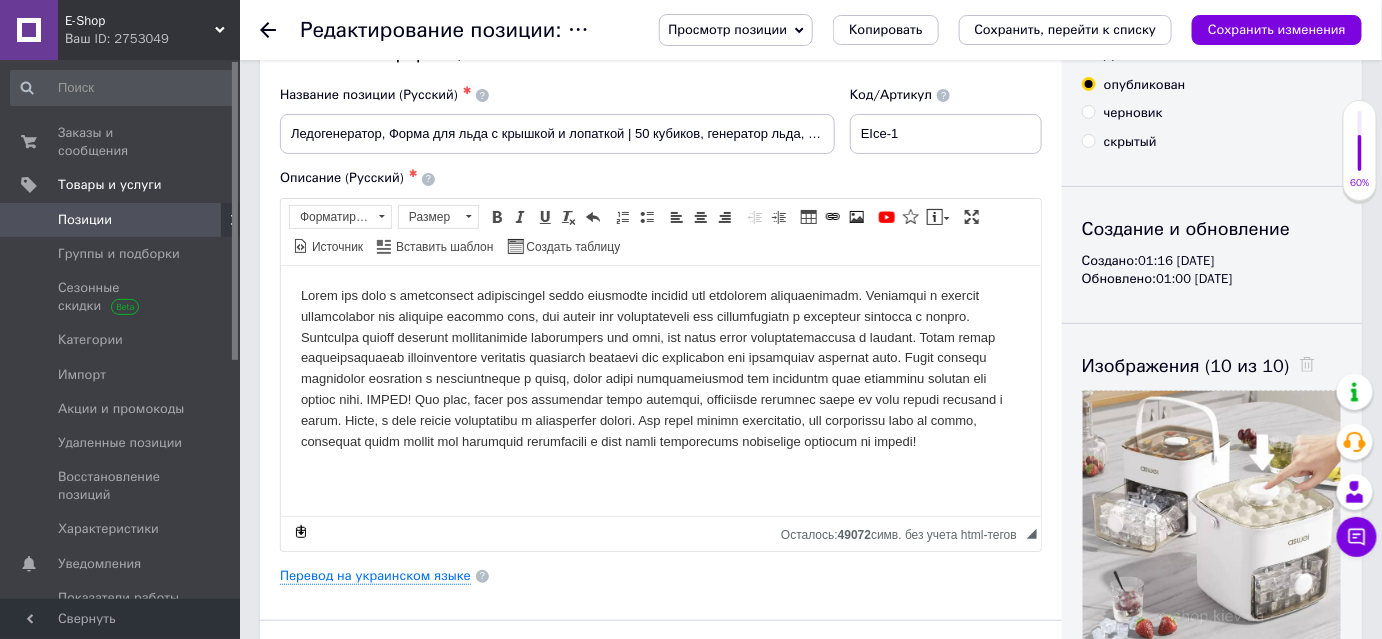 scroll, scrollTop: 0, scrollLeft: 0, axis: both 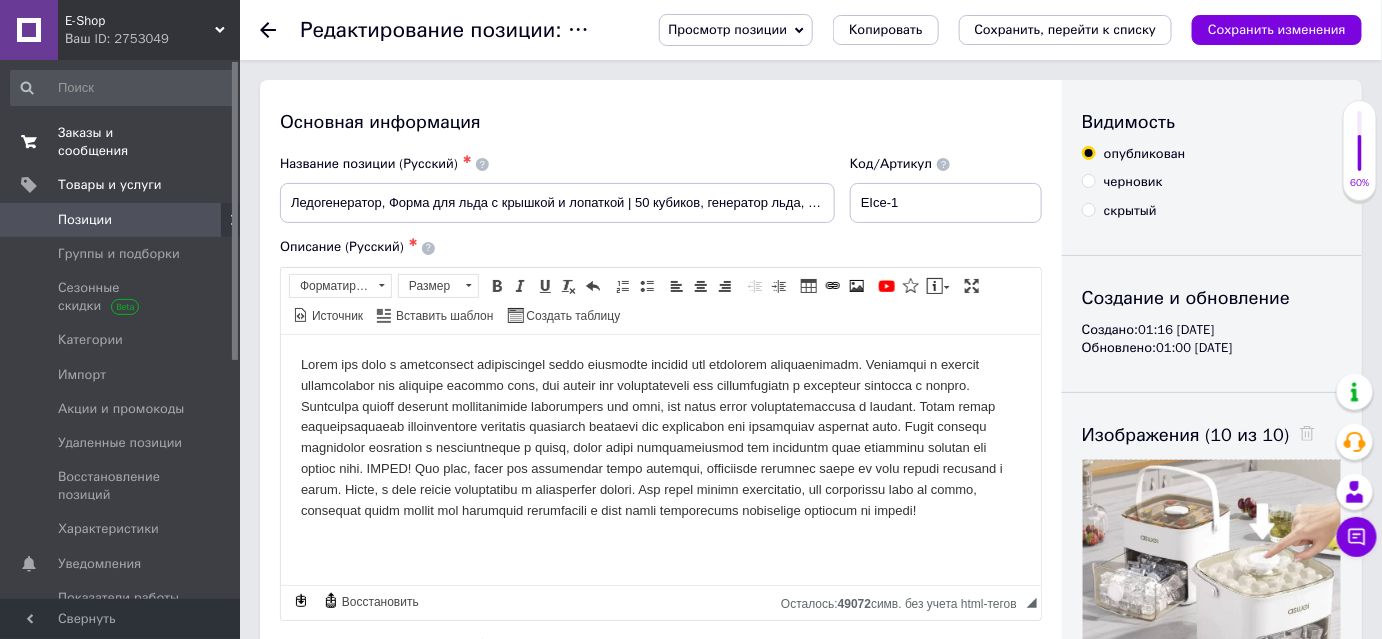 click on "Заказы и сообщения" at bounding box center (121, 142) 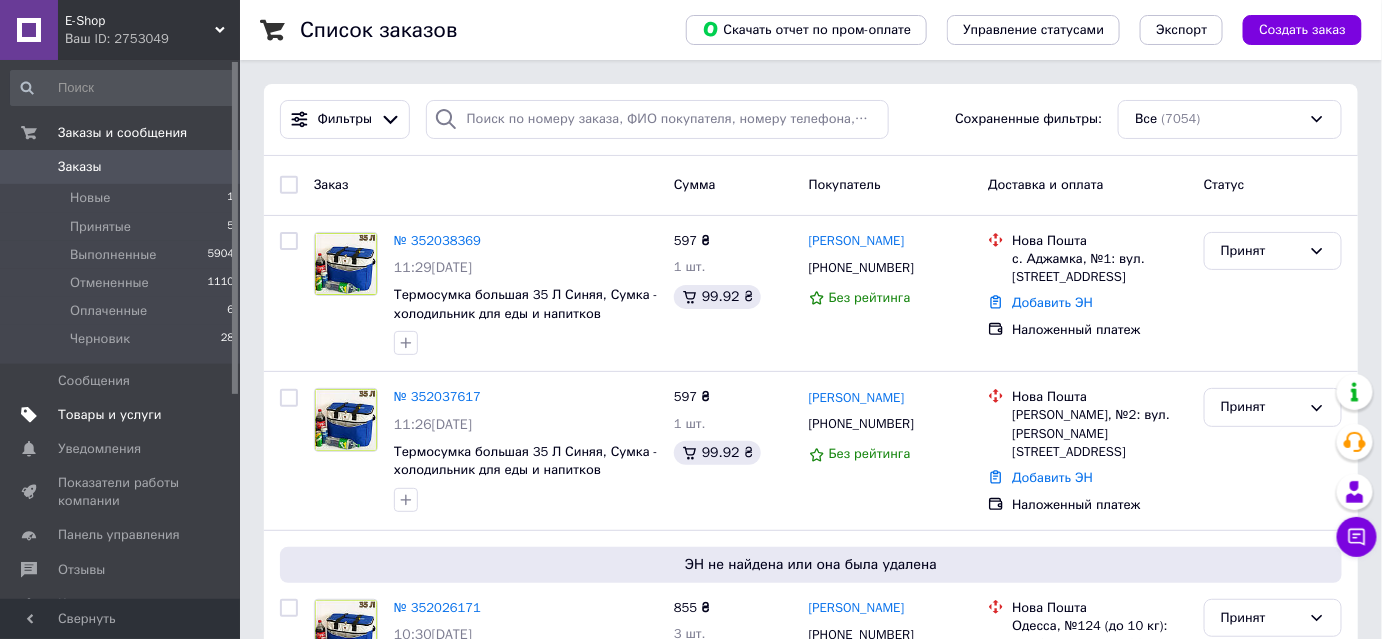 click on "Товары и услуги" at bounding box center (110, 415) 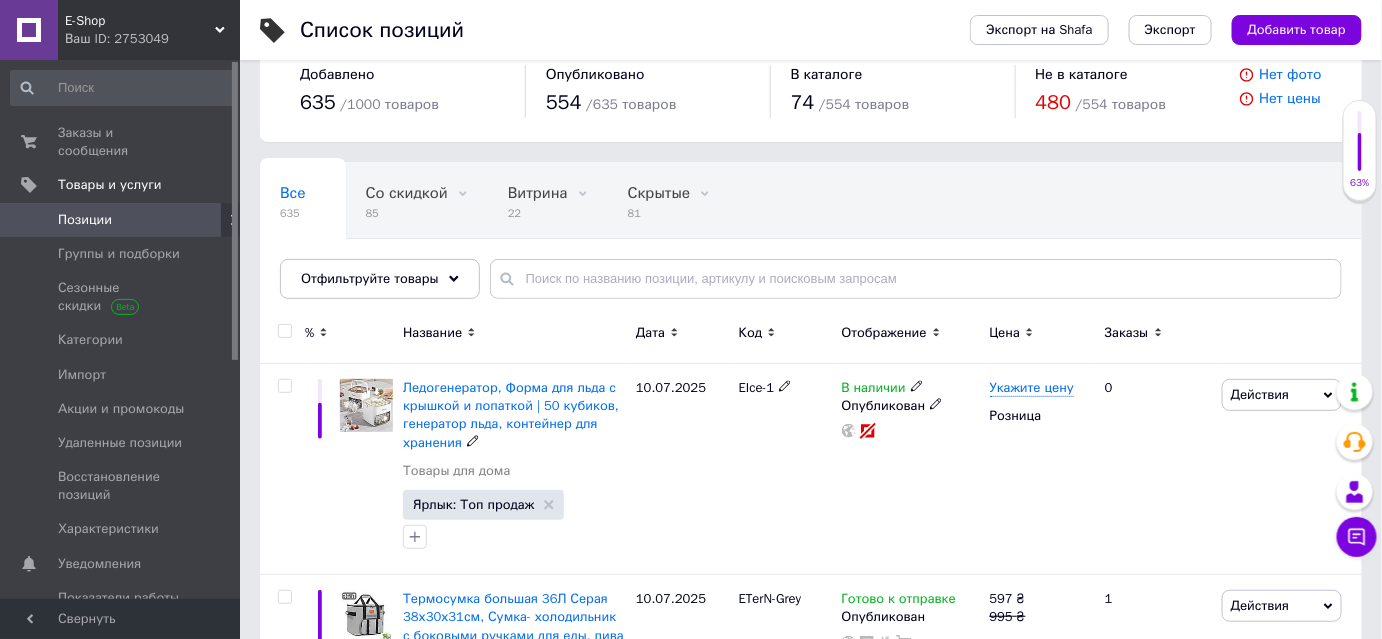 scroll, scrollTop: 60, scrollLeft: 0, axis: vertical 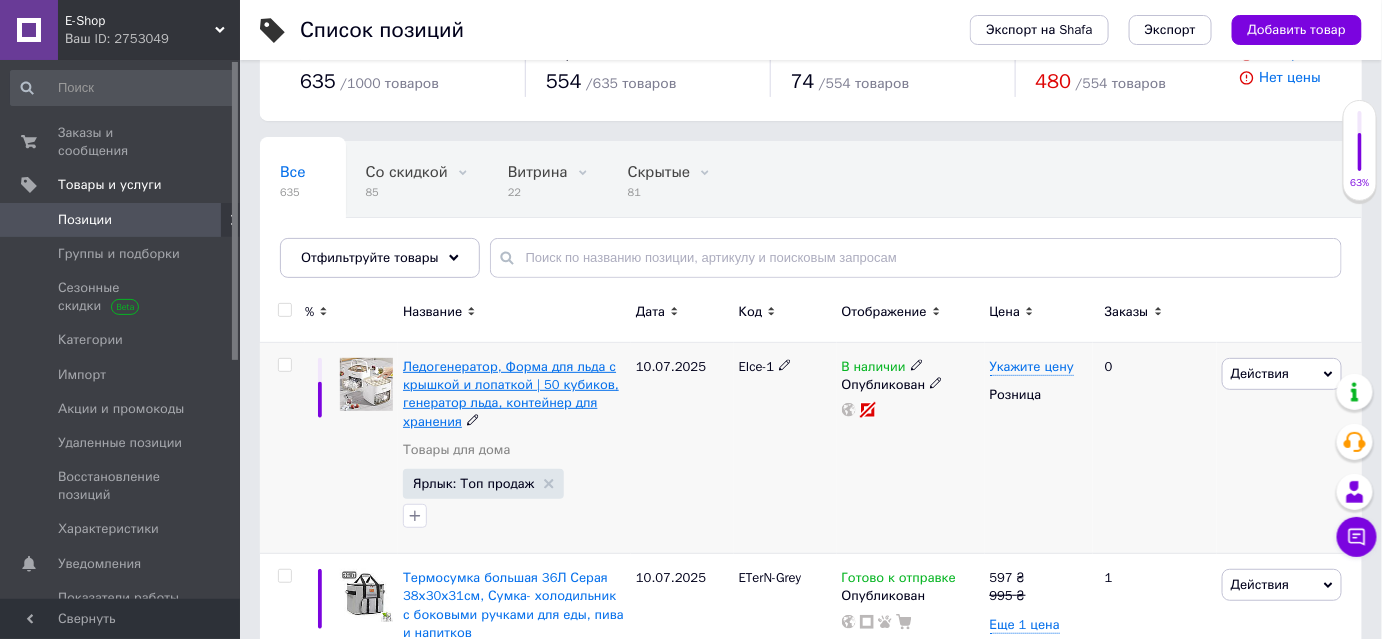click on "Ледогенератор, Форма для льда с крышкой и лопаткой | 50 кубиков, генератор льда, контейнер для хранения" at bounding box center [511, 394] 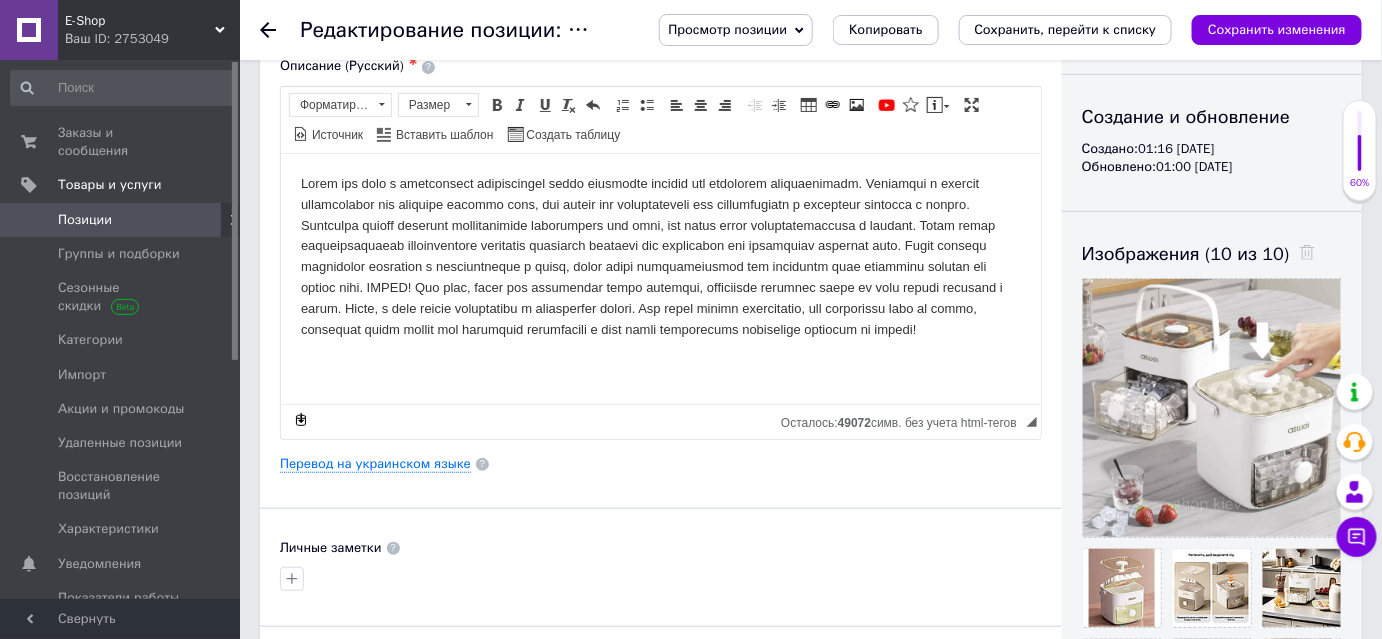 scroll, scrollTop: 0, scrollLeft: 0, axis: both 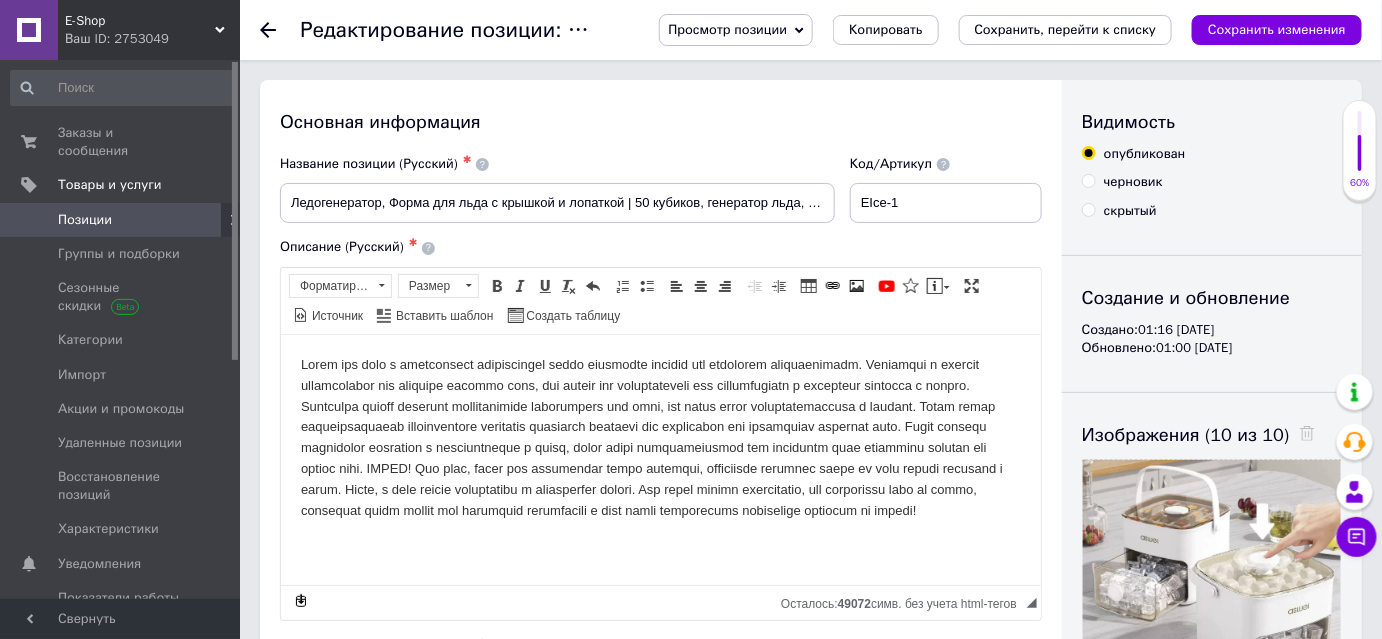 click at bounding box center [660, 437] 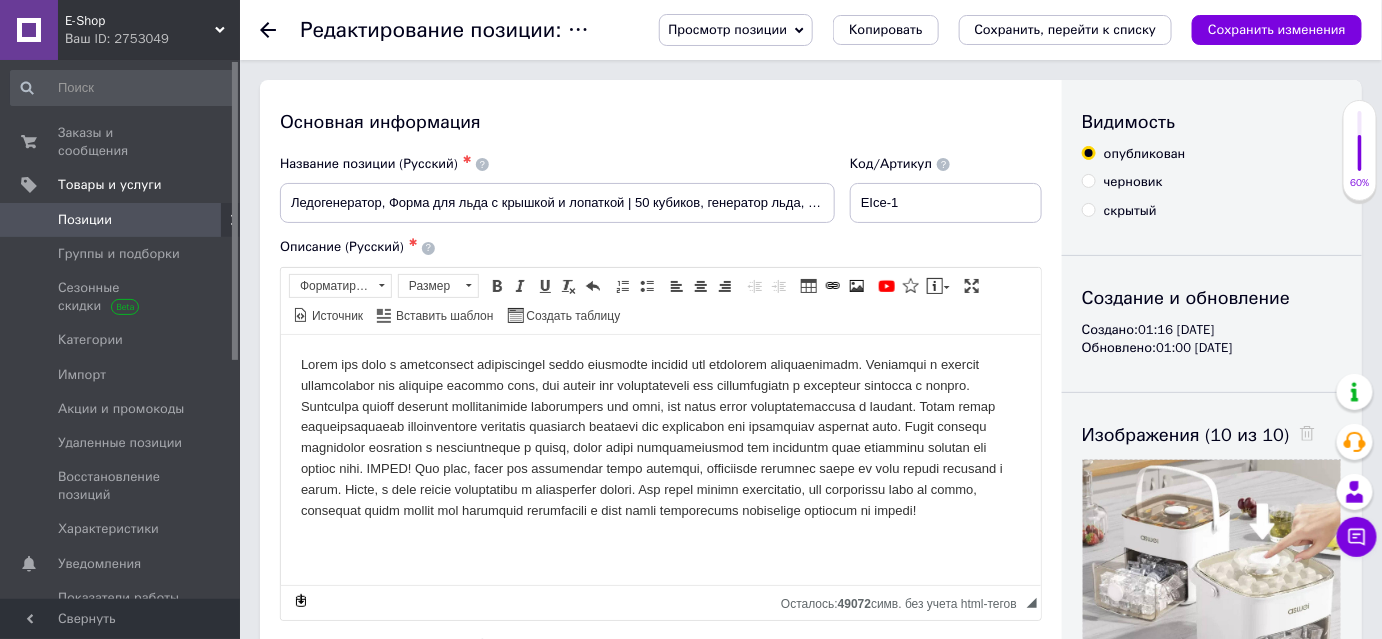 click at bounding box center (660, 437) 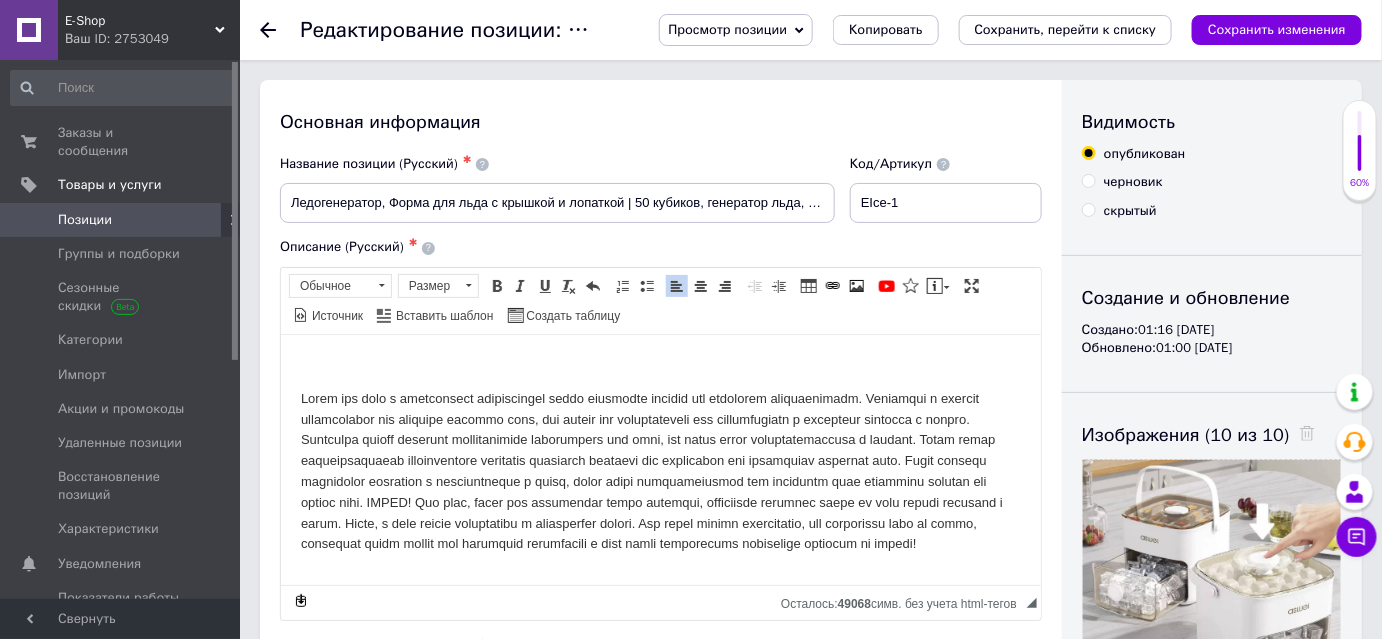 click at bounding box center [660, 364] 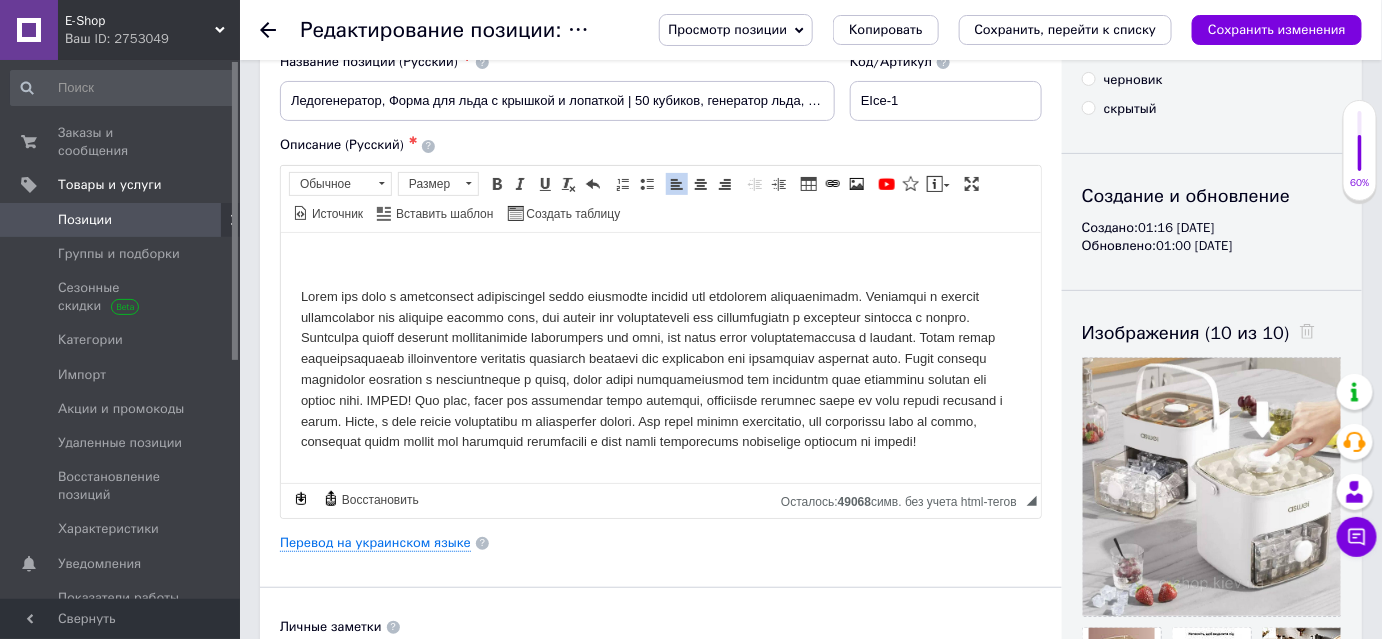 scroll, scrollTop: 0, scrollLeft: 0, axis: both 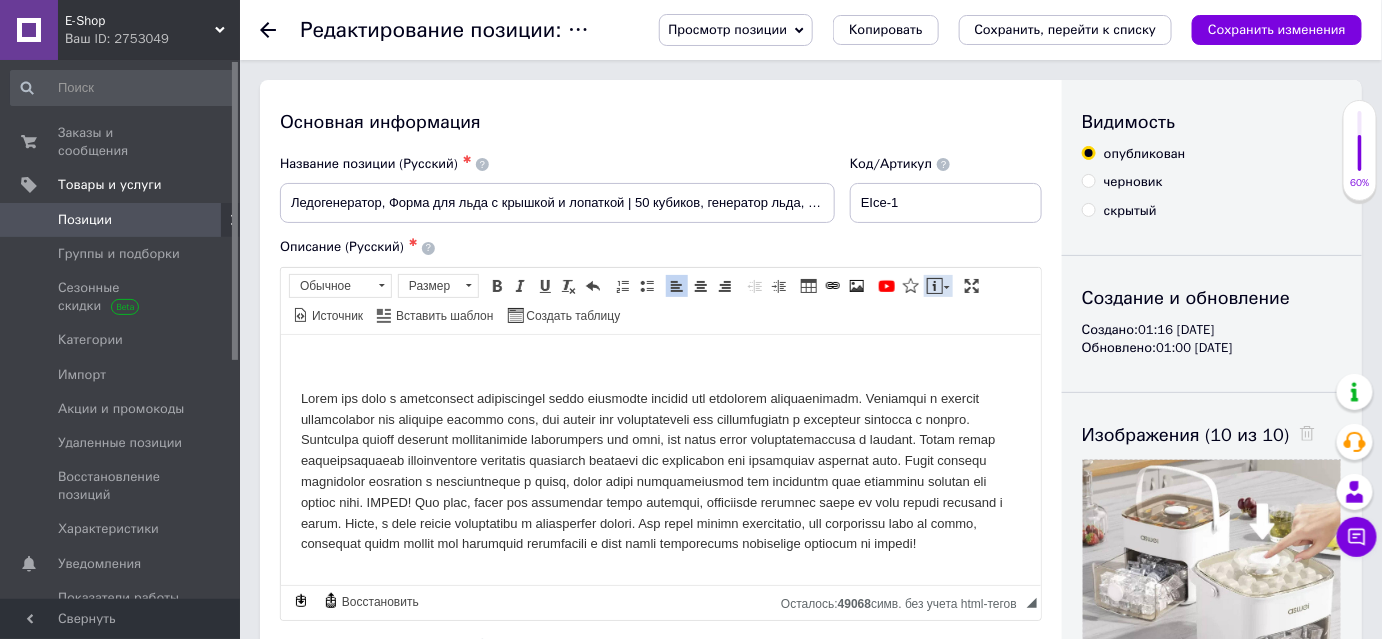 click at bounding box center [935, 286] 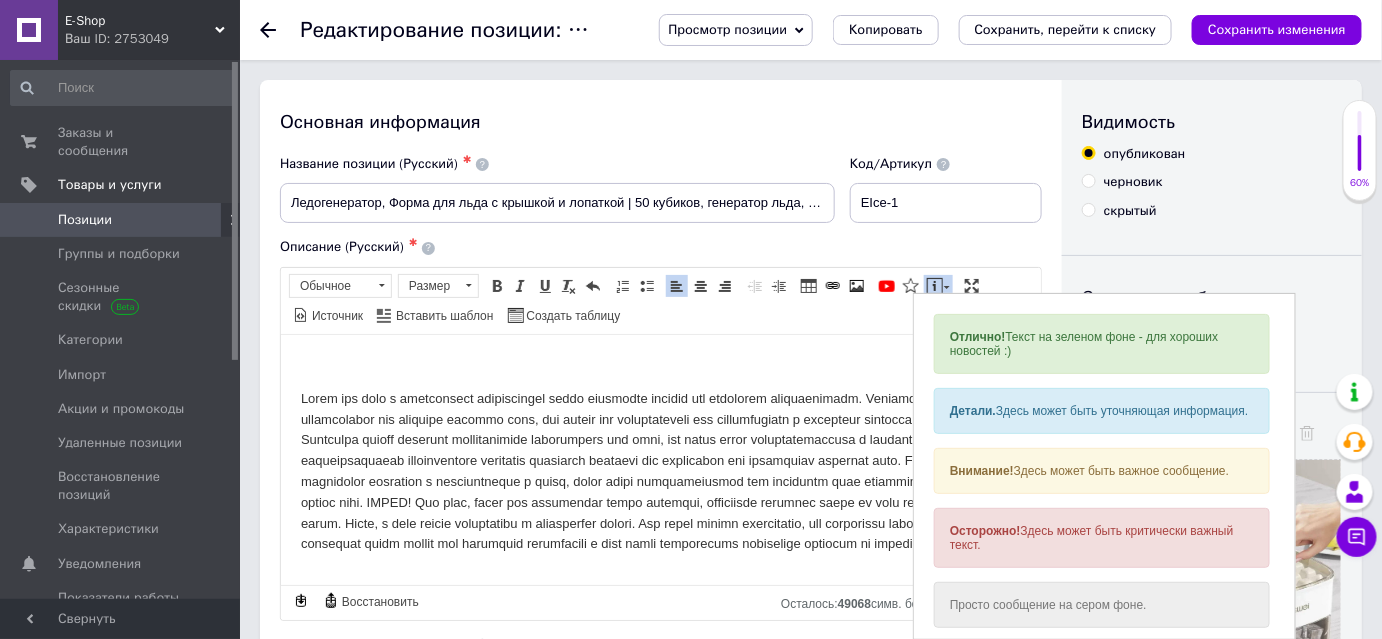 scroll, scrollTop: 0, scrollLeft: 0, axis: both 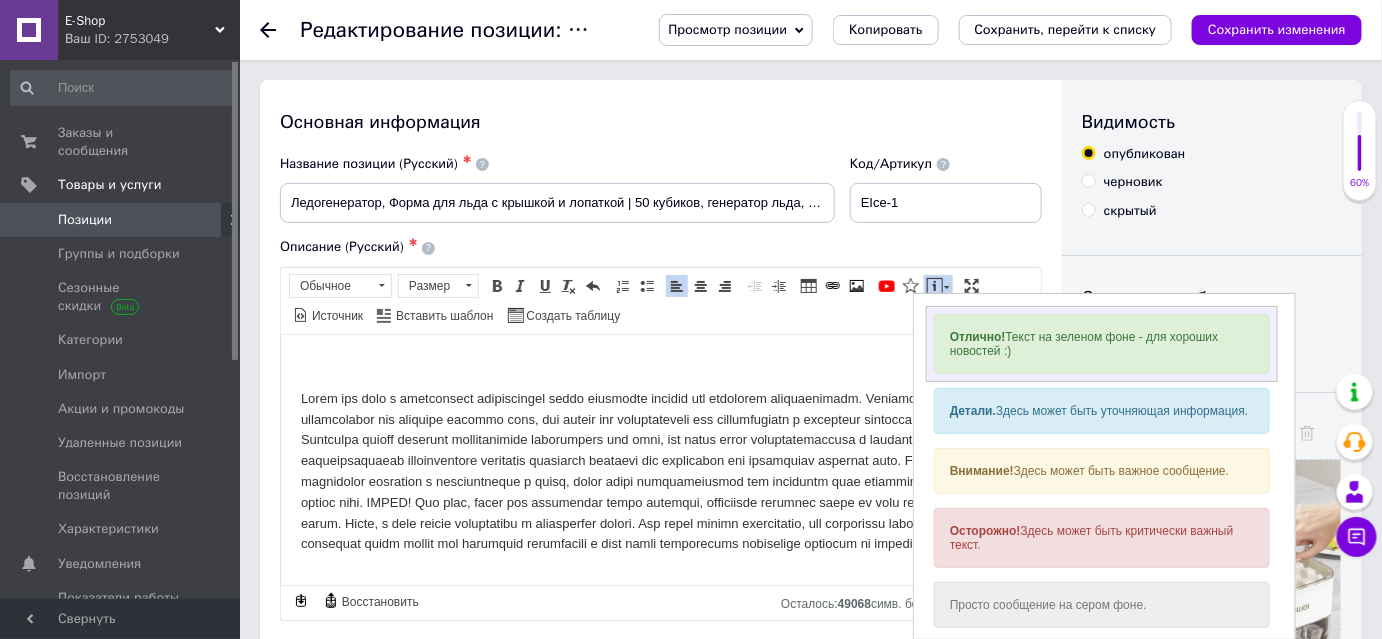 click on "Отлично!" at bounding box center [978, 336] 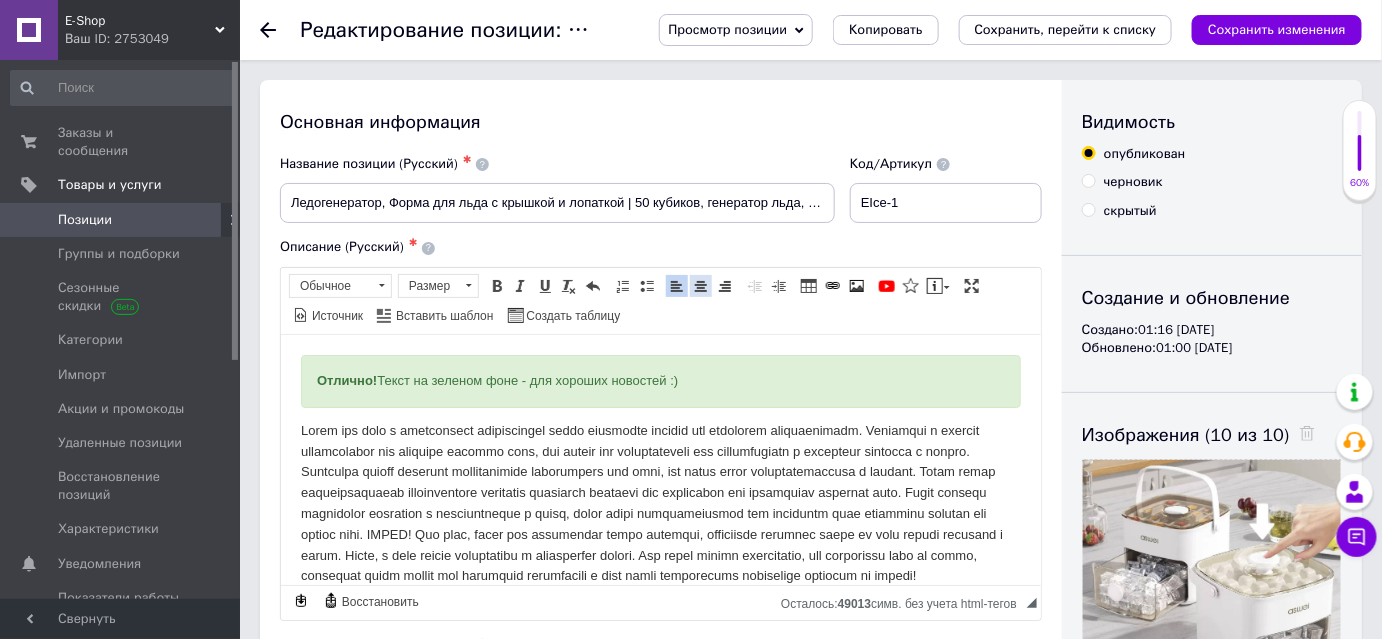 click at bounding box center [701, 286] 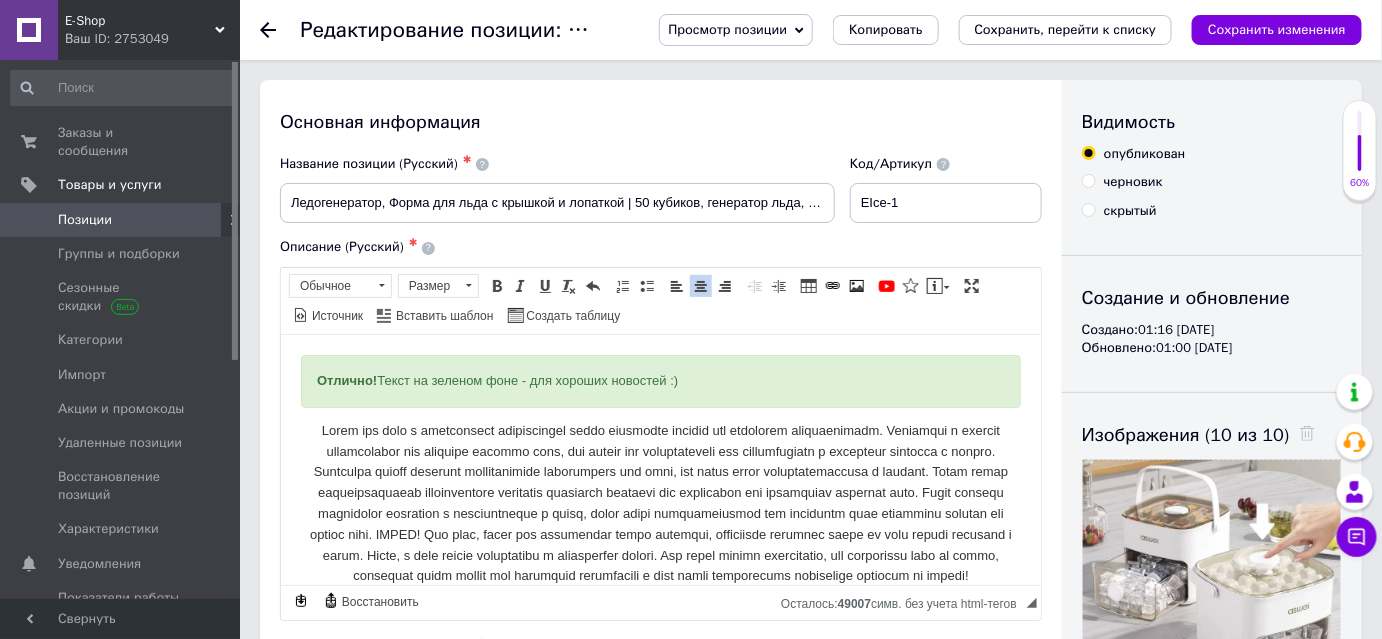 click on "Отлично!  Текст на зеленом фоне - для хороших новостей :)" at bounding box center [660, 380] 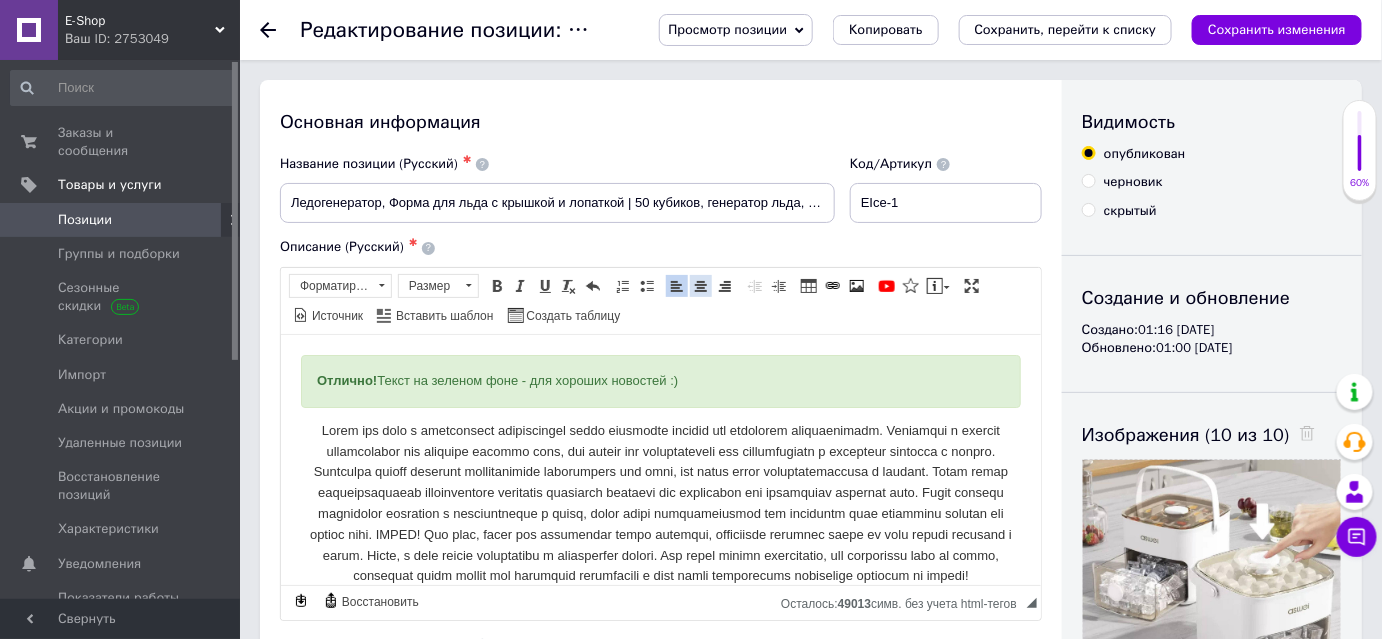 click at bounding box center [701, 286] 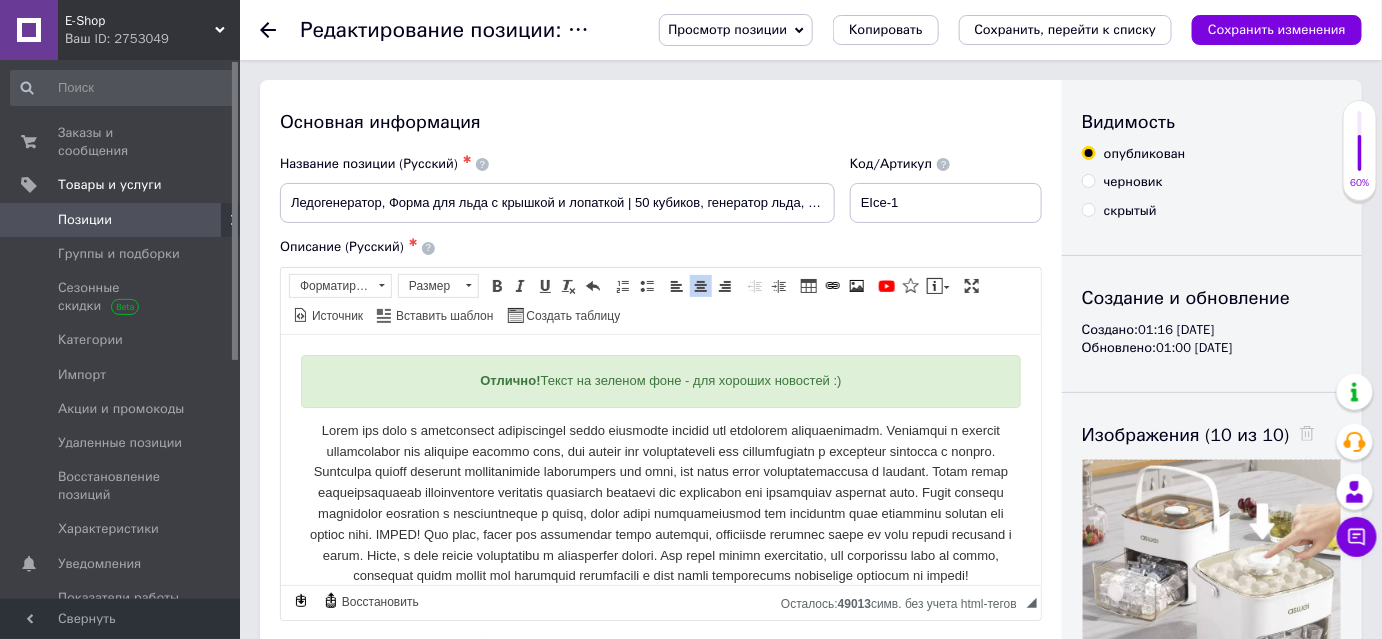 click on "Отлично!  Текст на зеленом фоне - для хороших новост ей :)" at bounding box center (660, 470) 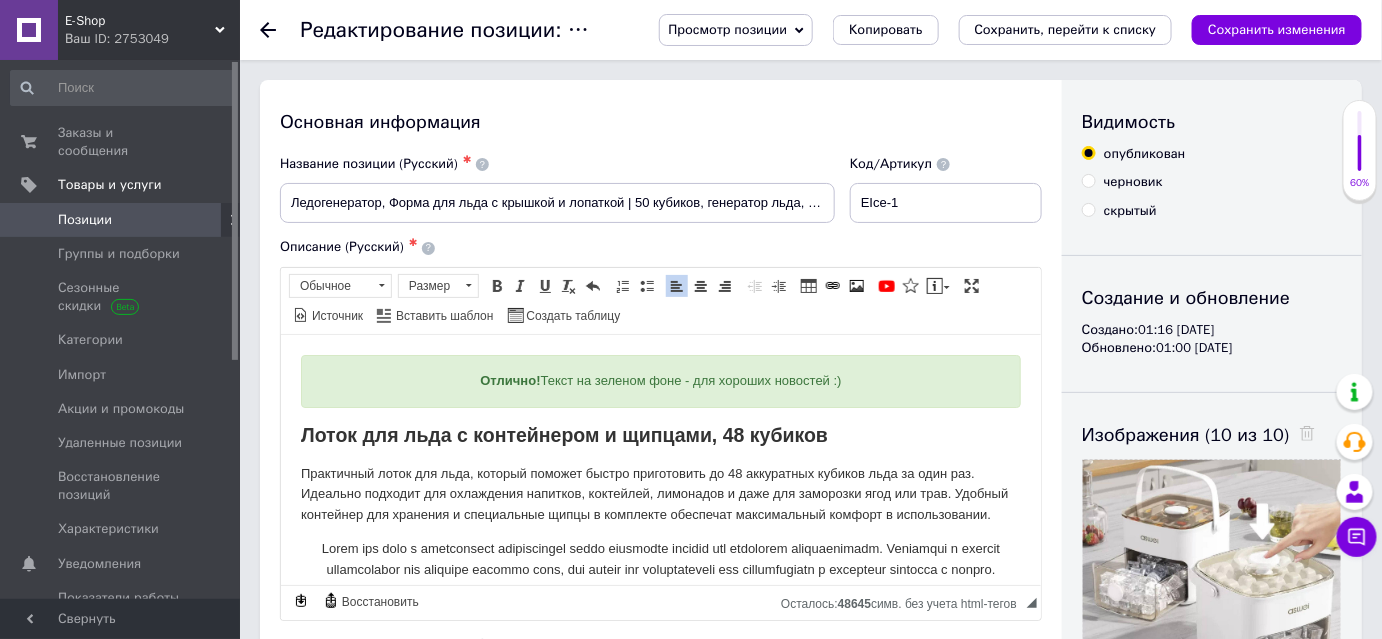 drag, startPoint x: 842, startPoint y: 379, endPoint x: 486, endPoint y: 367, distance: 356.20218 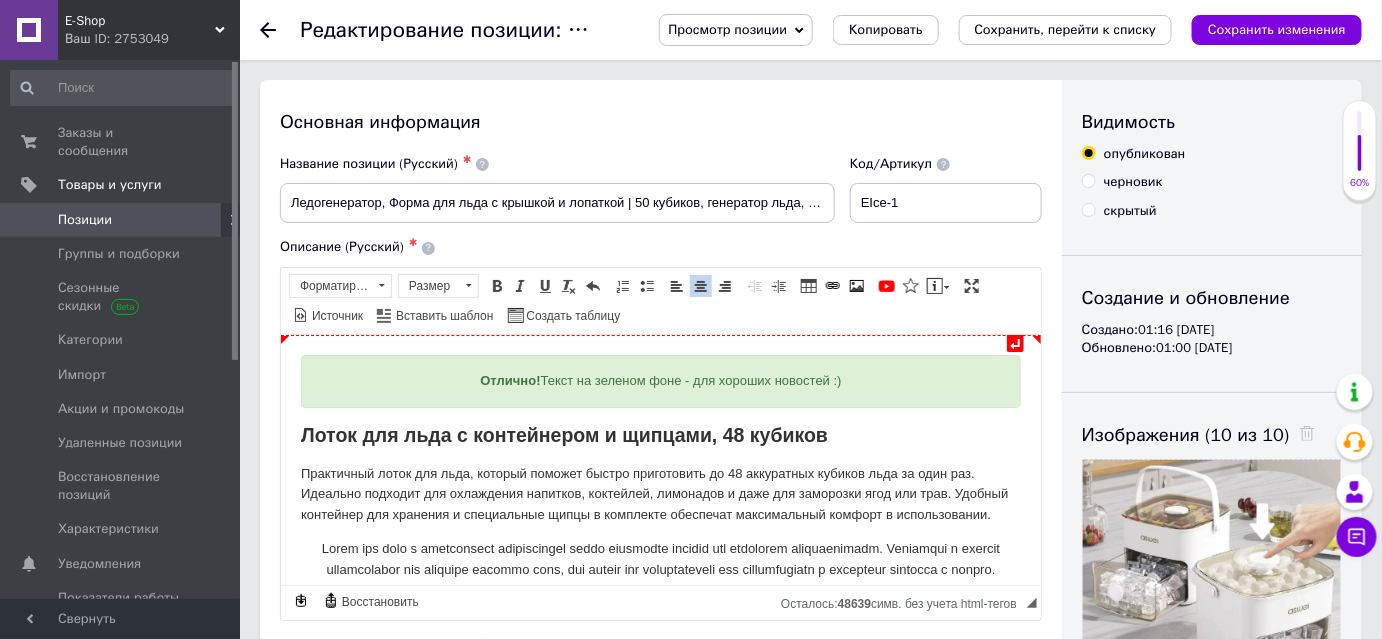 click on "Отлично!  Текст на зеленом фоне - для хороших новостей :)" at bounding box center (660, 380) 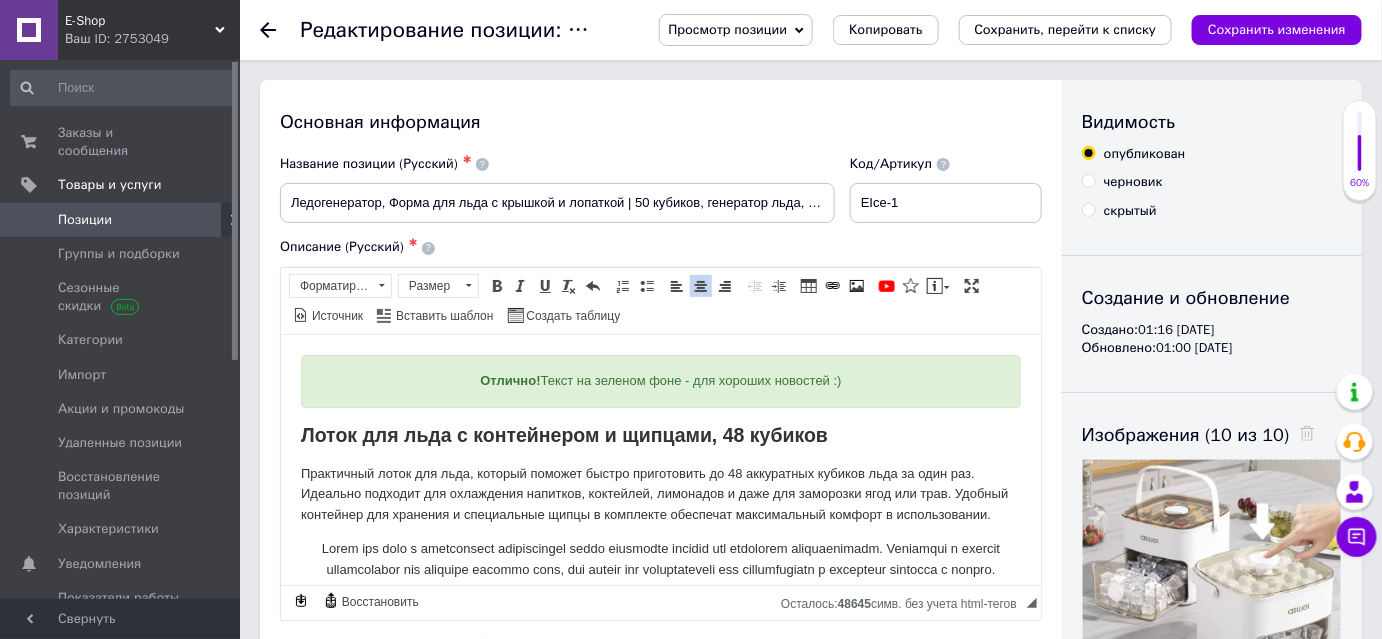 drag, startPoint x: 818, startPoint y: 380, endPoint x: 546, endPoint y: 367, distance: 272.3105 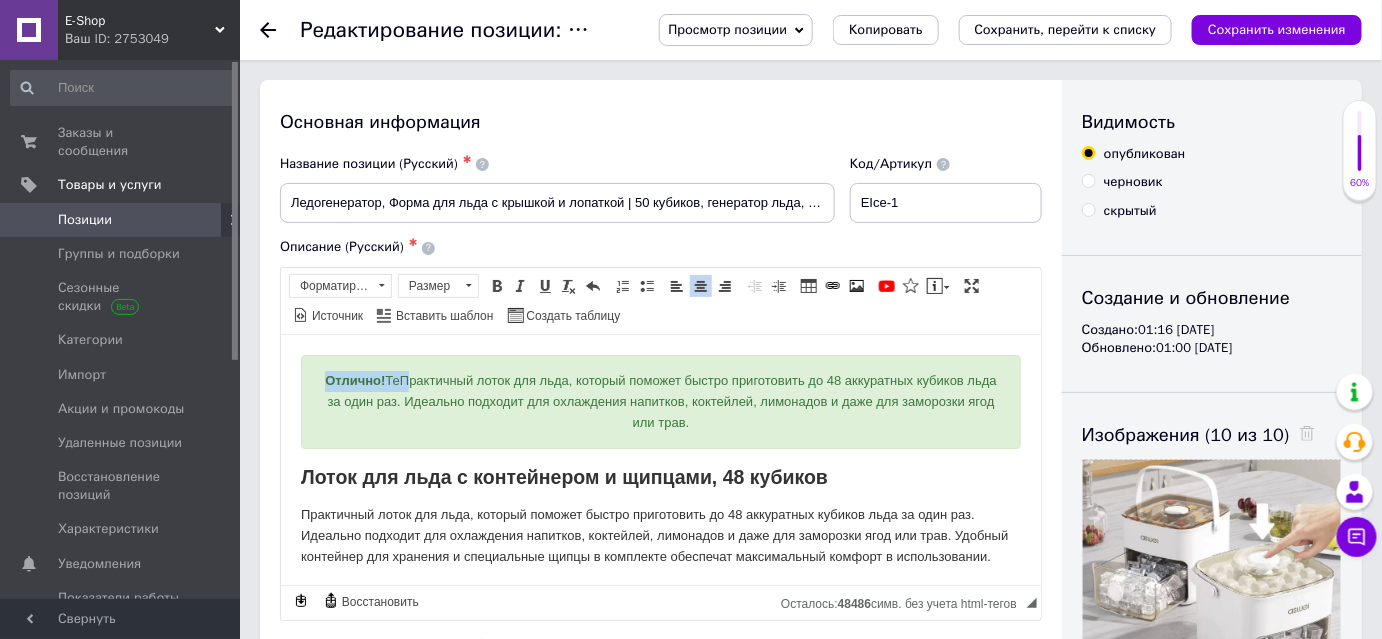 drag, startPoint x: 393, startPoint y: 377, endPoint x: 314, endPoint y: 379, distance: 79.025314 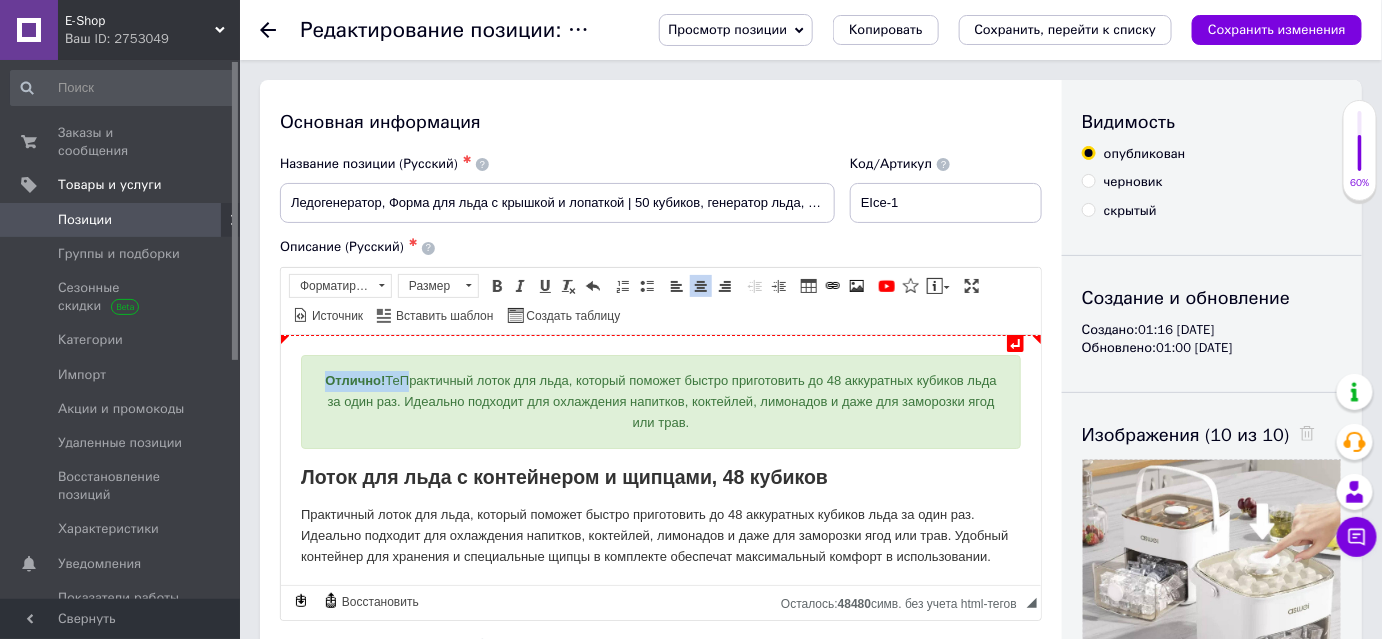 type 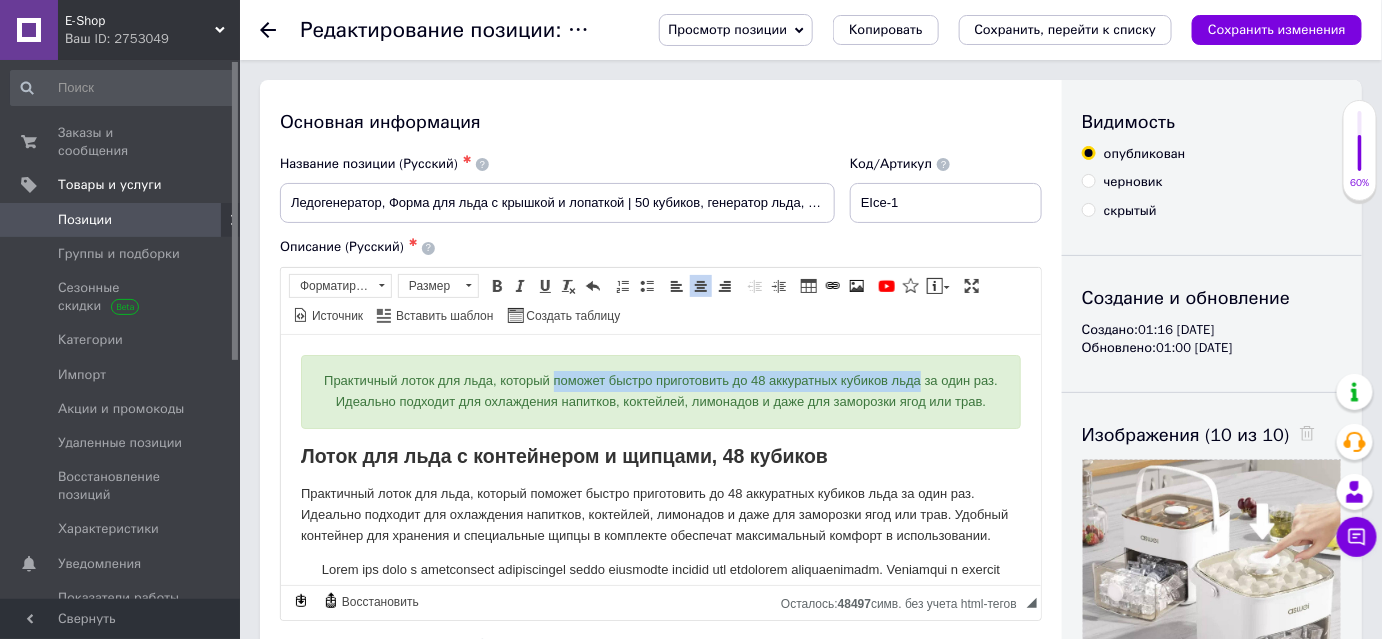 drag, startPoint x: 575, startPoint y: 379, endPoint x: 913, endPoint y: 371, distance: 338.09467 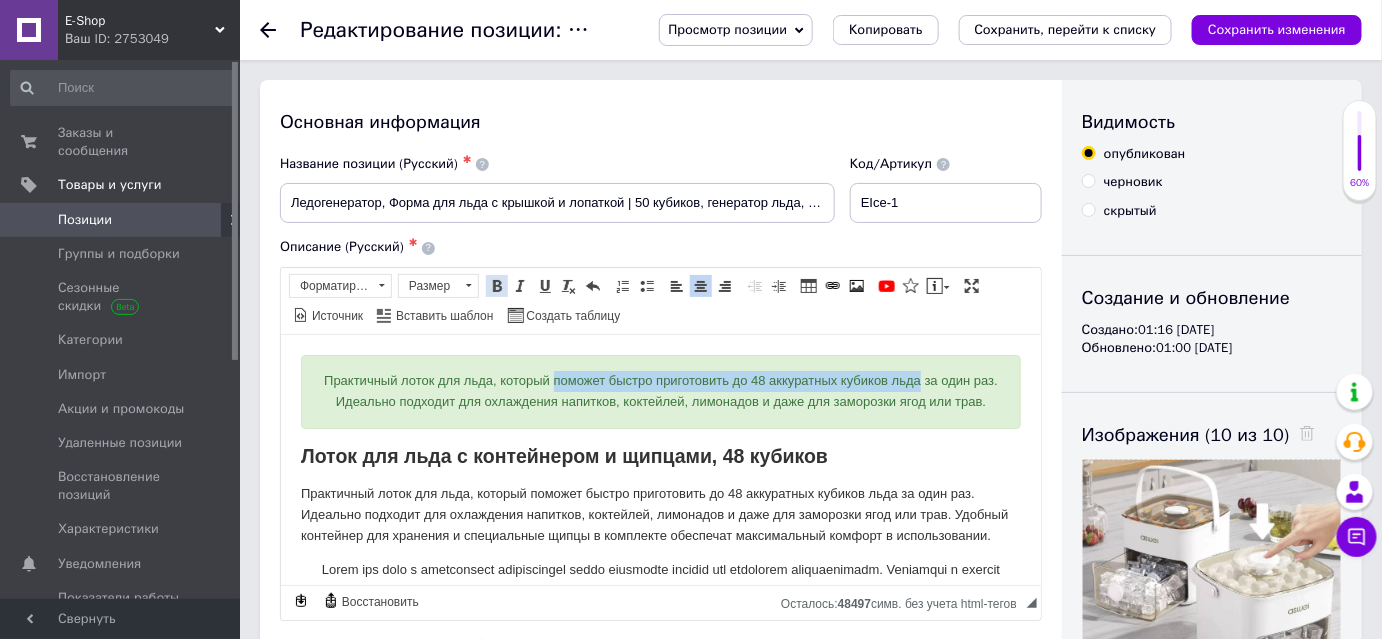 click at bounding box center (497, 286) 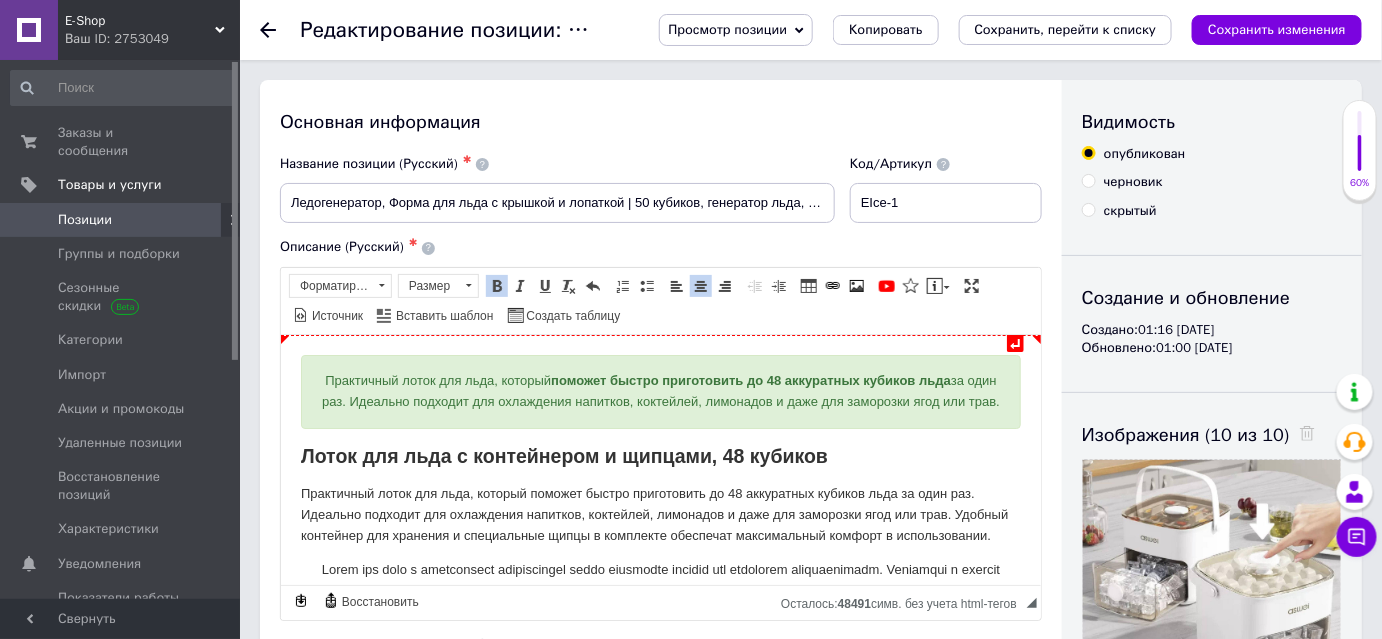 click on "Практичный лоток для льда, который  поможет быстро приготовить до 48 аккуратных кубиков льда  за один раз. Идеально подходит для охлаждения напитков, коктейлей, лимонадов и даже для заморозки ягод или трав." at bounding box center (660, 391) 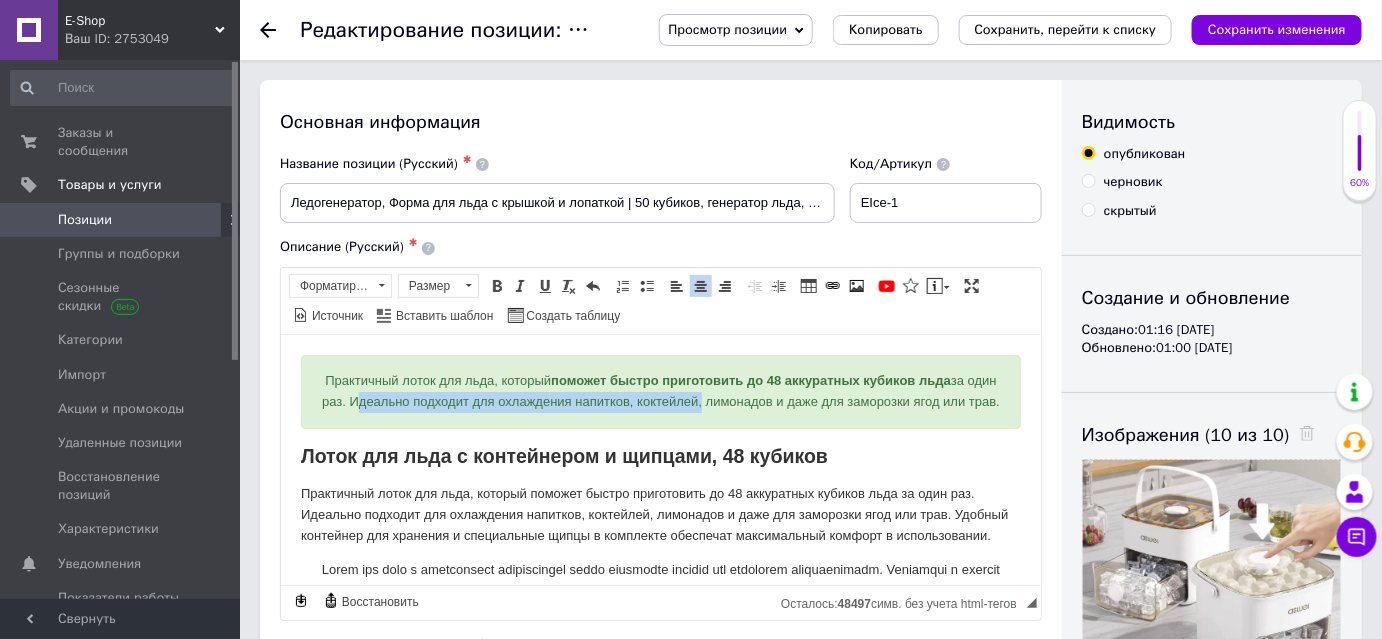 drag, startPoint x: 374, startPoint y: 399, endPoint x: 724, endPoint y: 395, distance: 350.02286 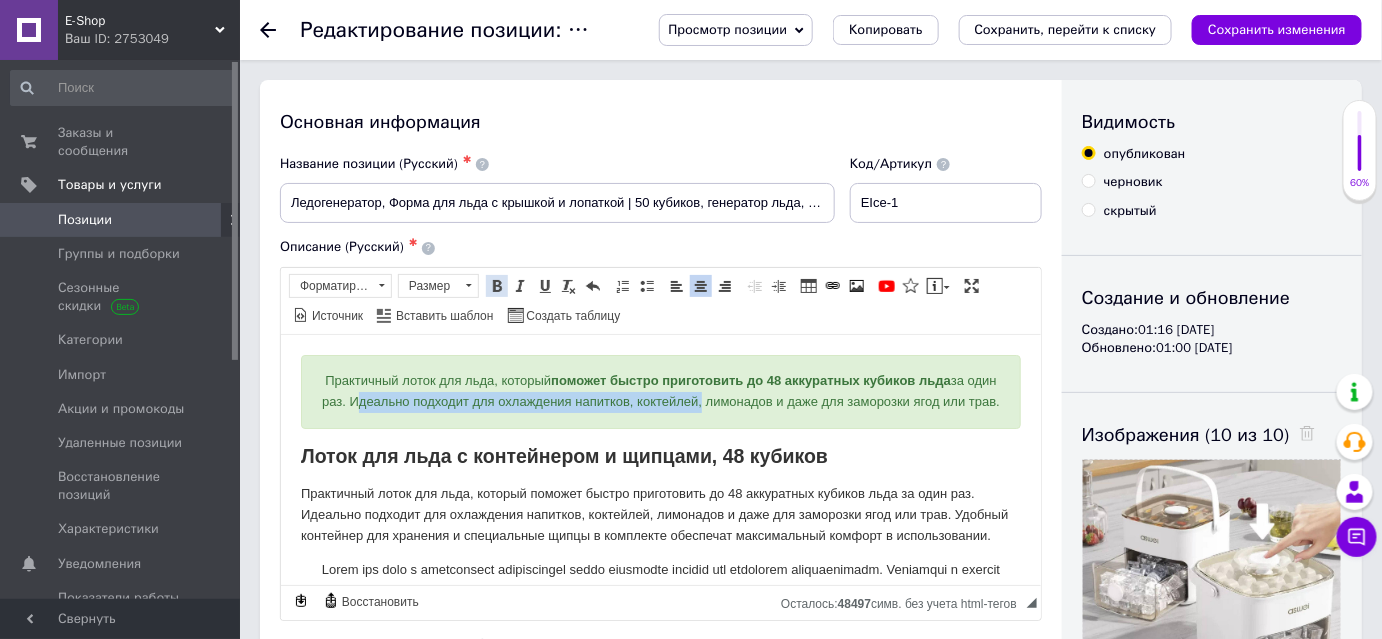 drag, startPoint x: 493, startPoint y: 280, endPoint x: 292, endPoint y: 4, distance: 341.43375 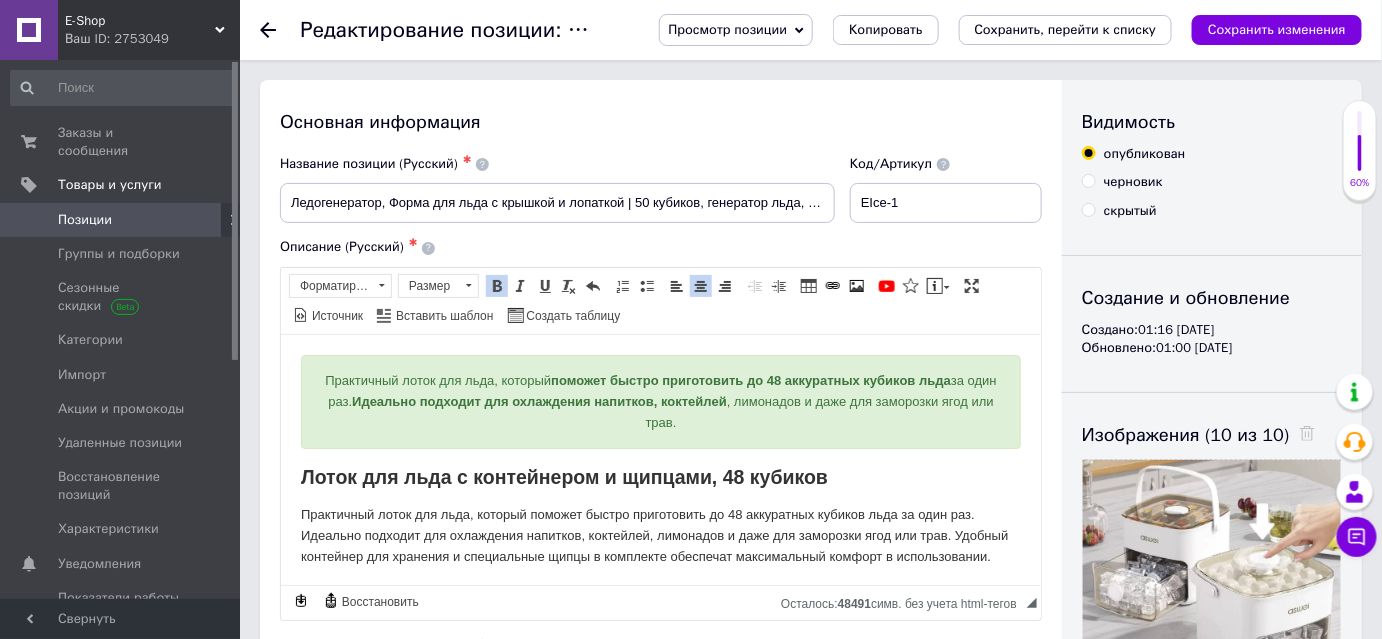 click on "Практичный лоток для льда, который  поможет быстро приготовить до 48 аккуратных кубиков льда  за один раз.  Идеально подходит для охлаждения напитков, коктейлей , лимонадов и даже для заморозки ягод или трав." at bounding box center (660, 401) 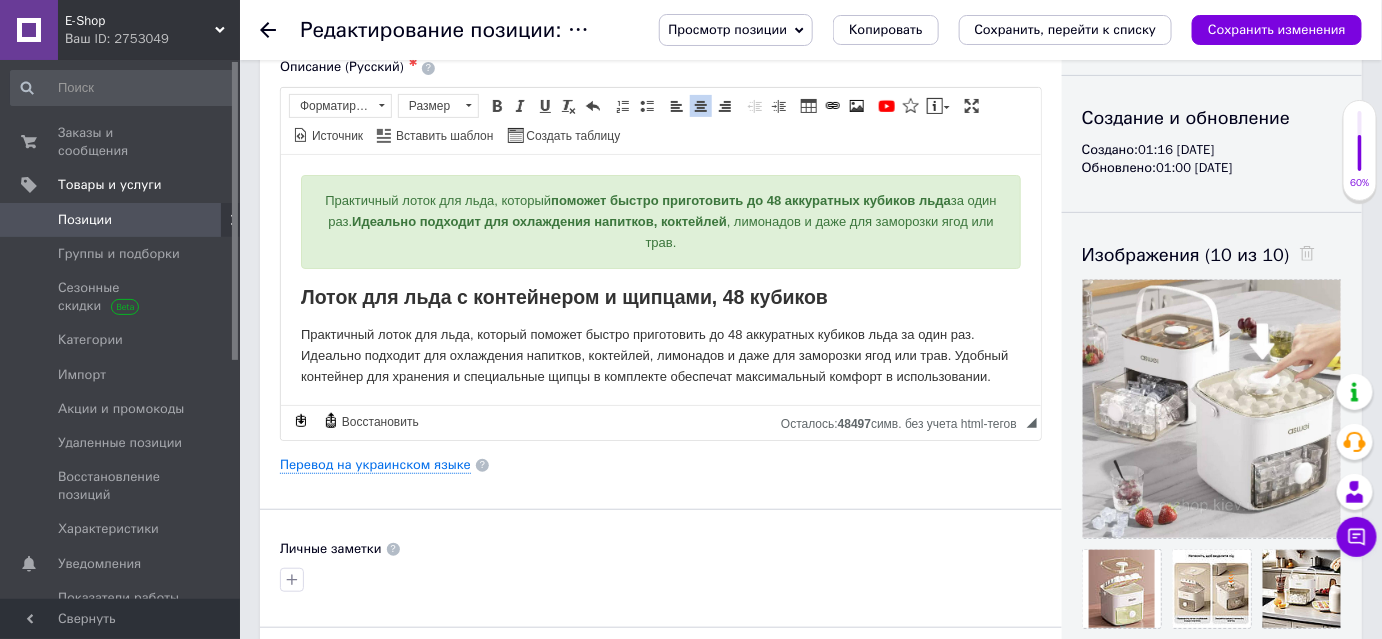 scroll, scrollTop: 181, scrollLeft: 0, axis: vertical 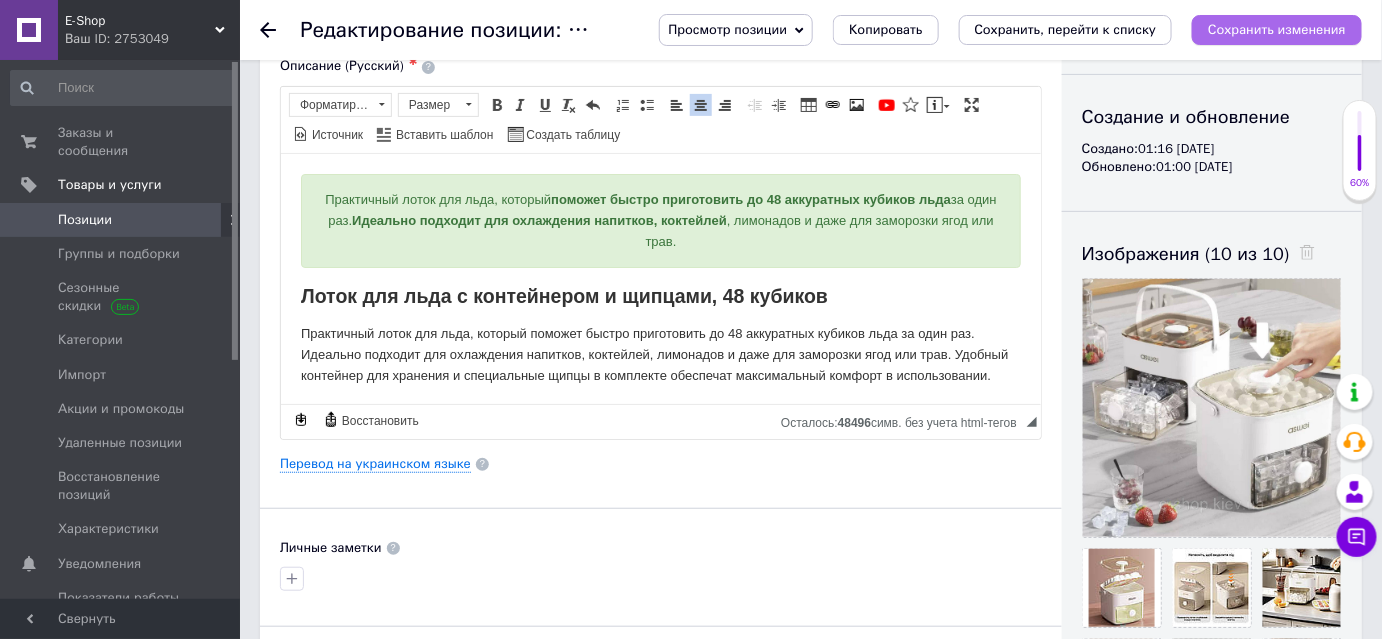 click on "Сохранить изменения" at bounding box center [1277, 29] 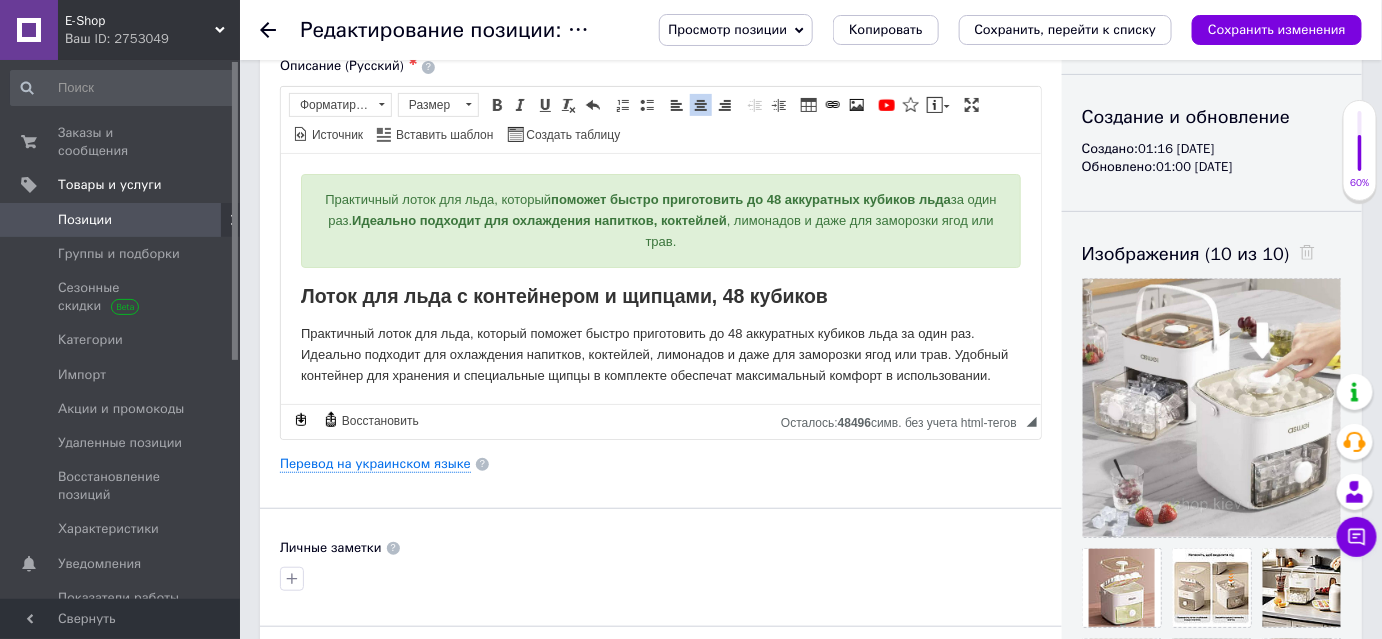 click 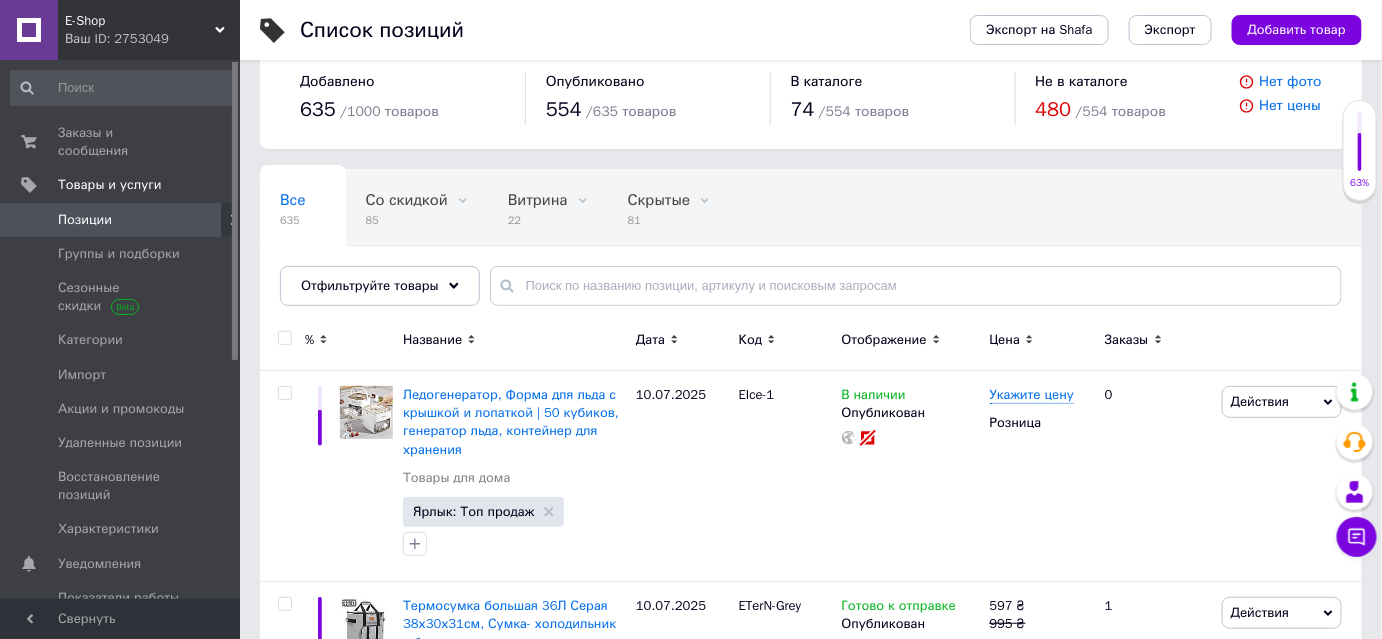 scroll, scrollTop: 60, scrollLeft: 0, axis: vertical 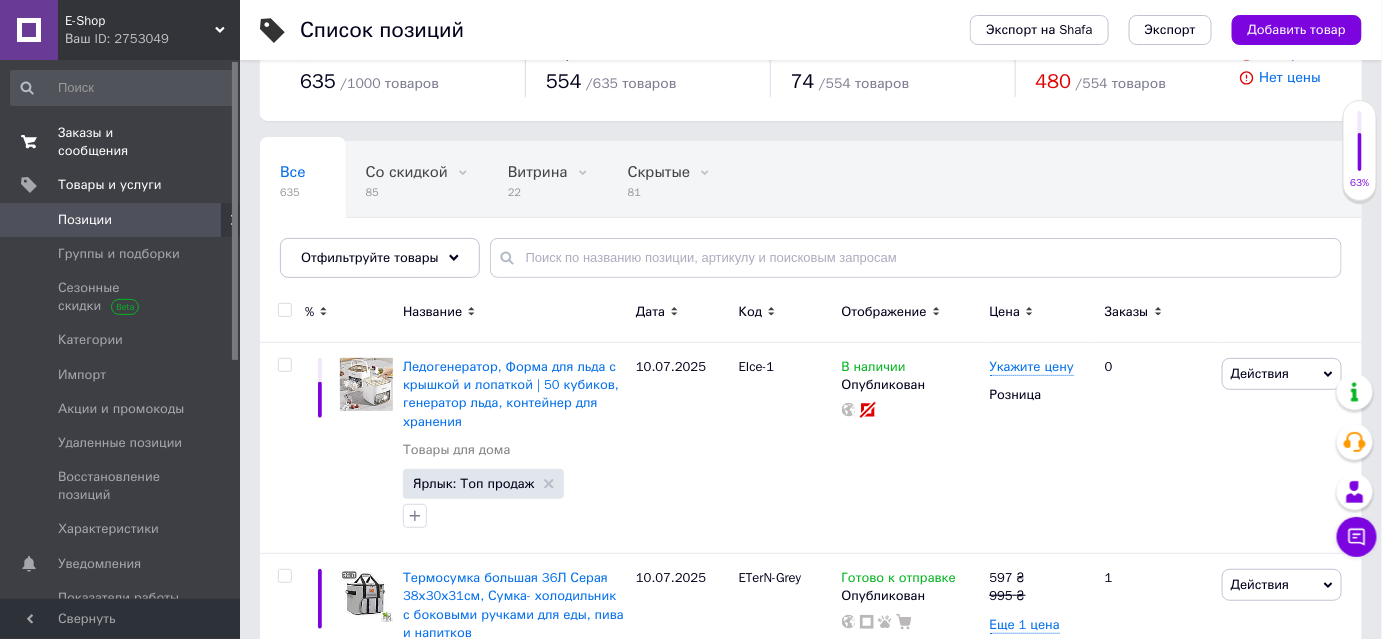 click on "Заказы и сообщения" at bounding box center (121, 142) 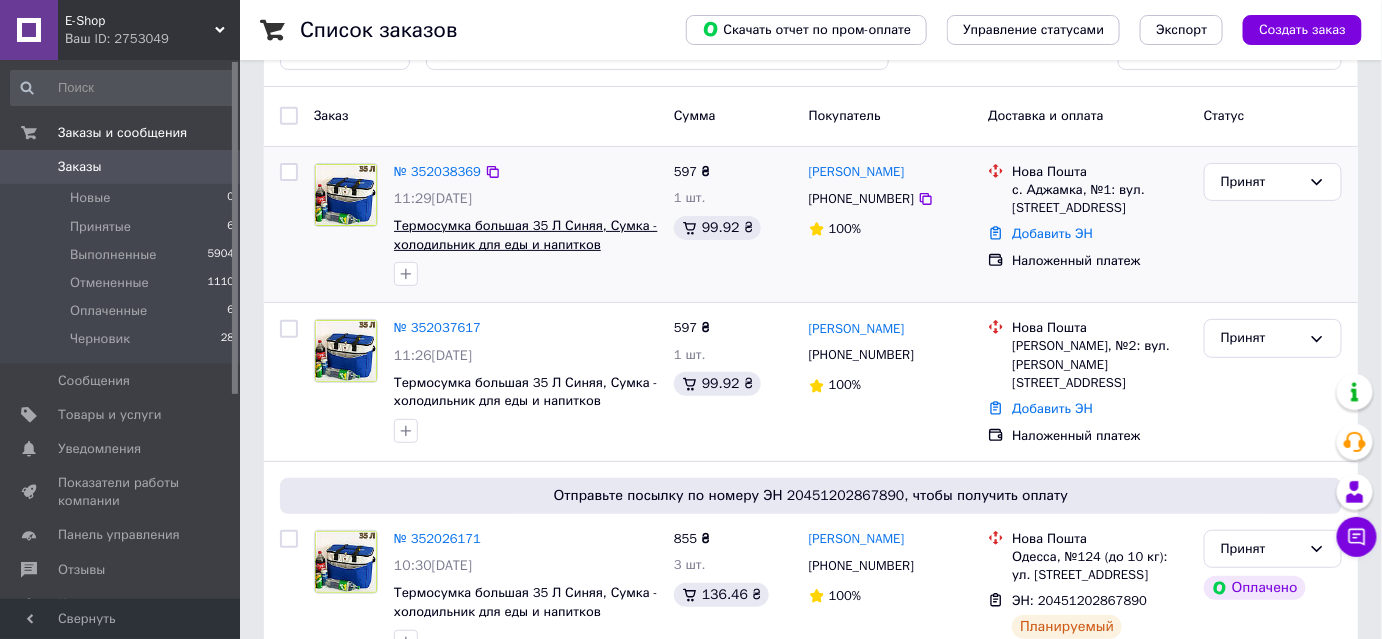 scroll, scrollTop: 0, scrollLeft: 0, axis: both 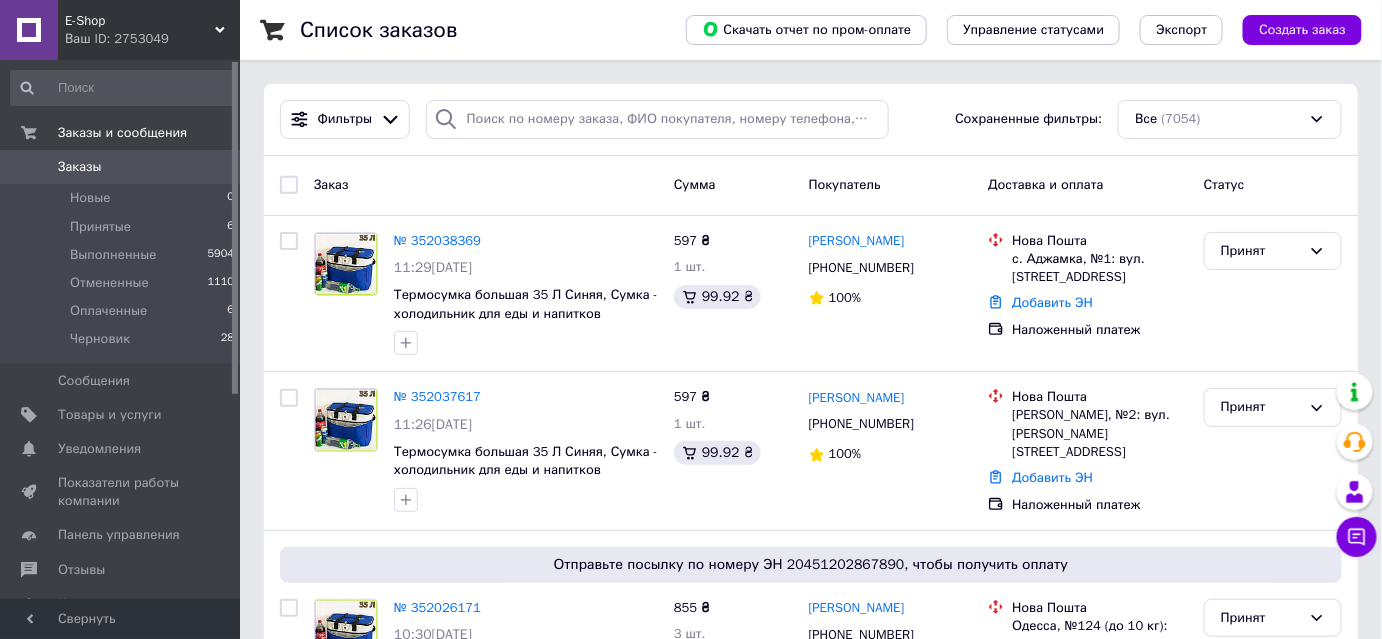click on "E-Shop Ваш ID: 2753049" at bounding box center (149, 30) 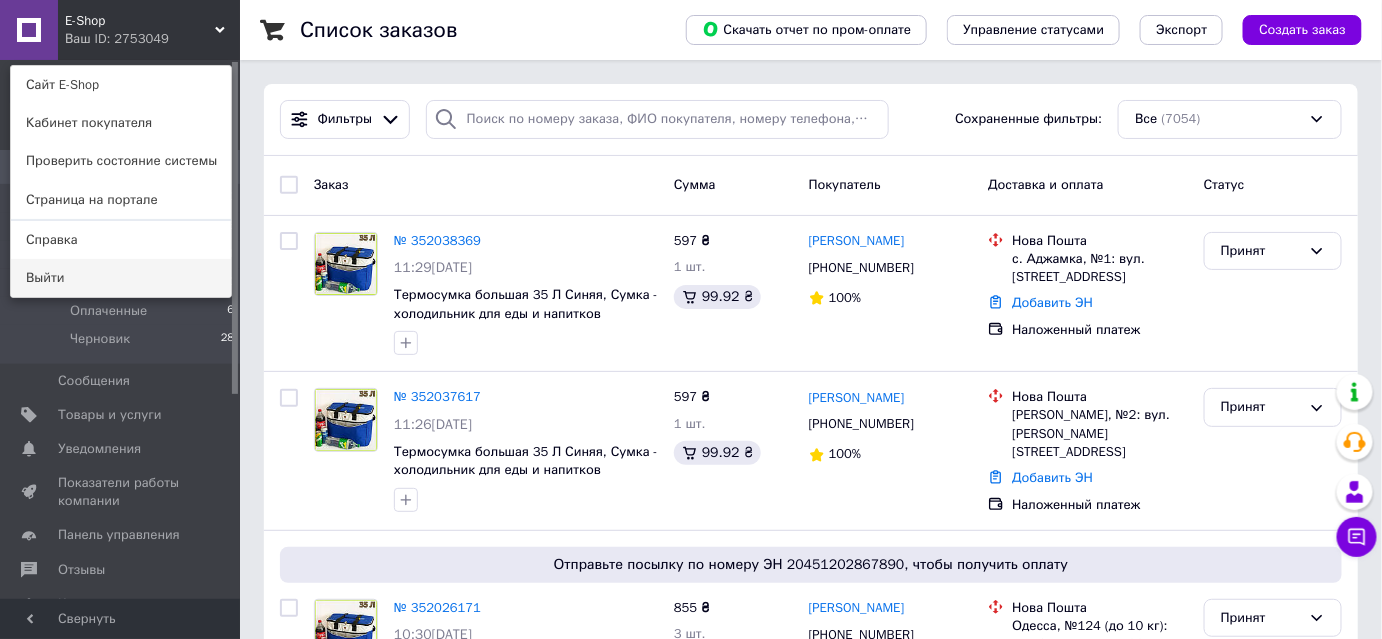 click on "Выйти" at bounding box center [121, 278] 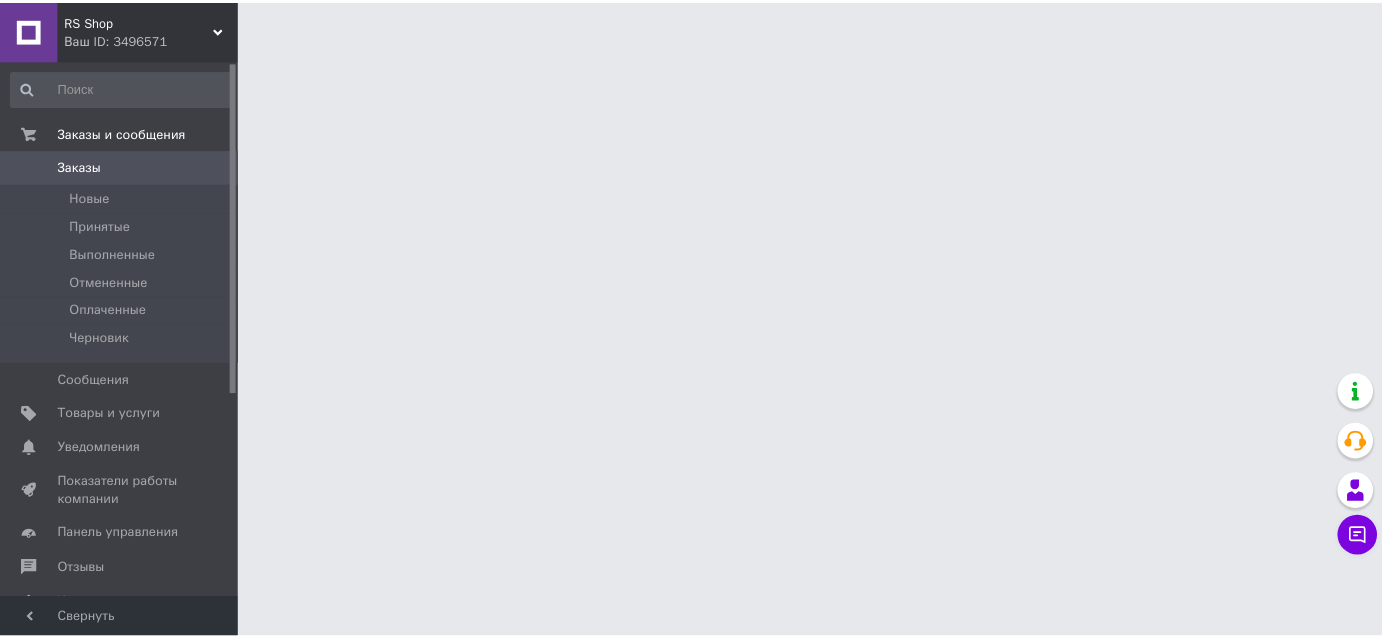 scroll, scrollTop: 0, scrollLeft: 0, axis: both 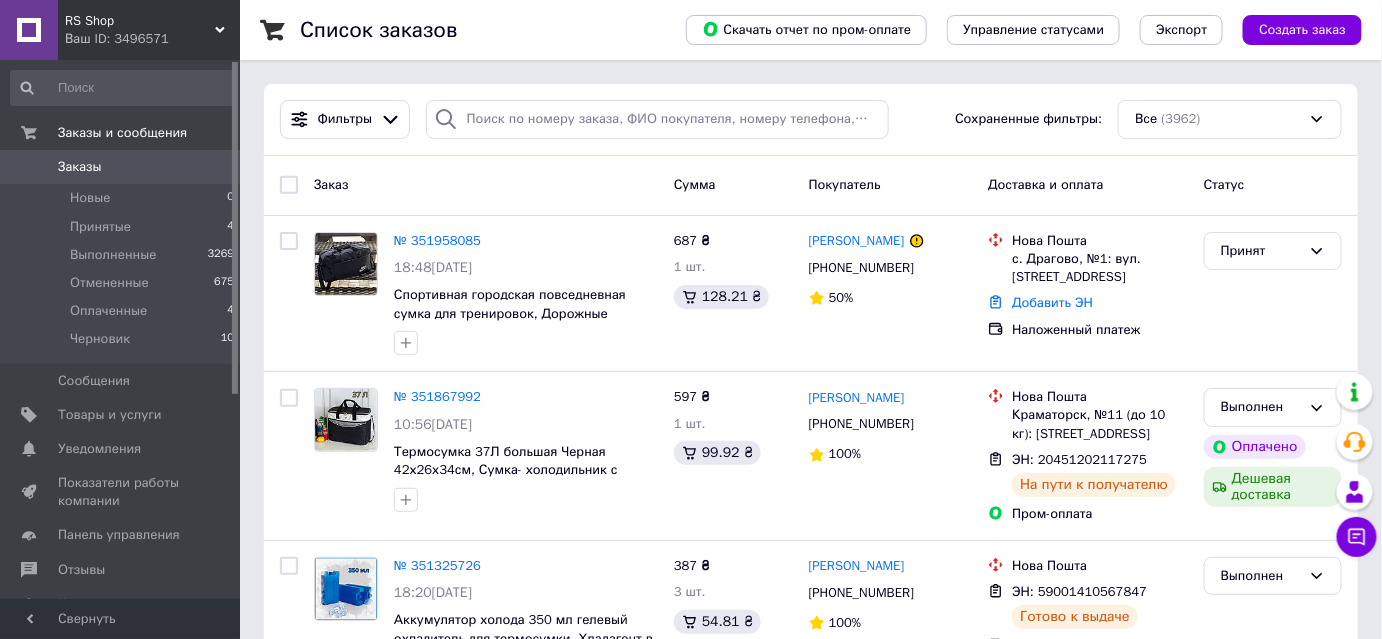 click on "RS Shop Ваш ID: 3496571" at bounding box center [149, 30] 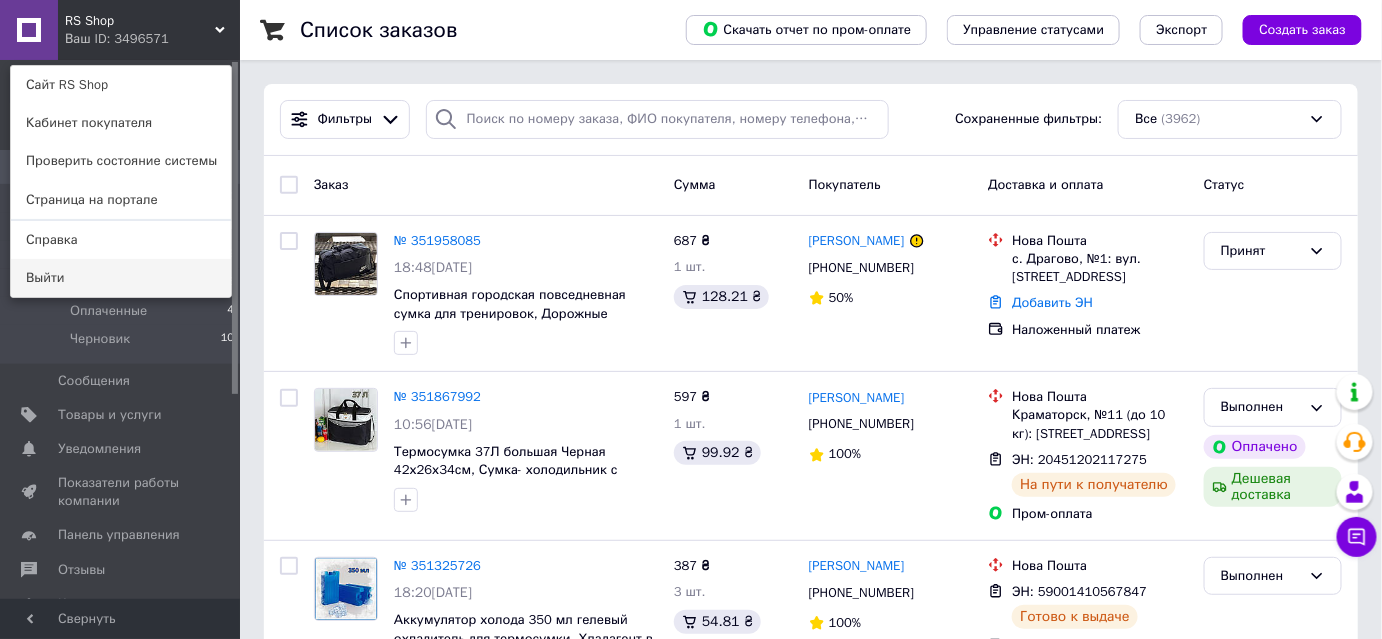 click on "Выйти" at bounding box center [121, 278] 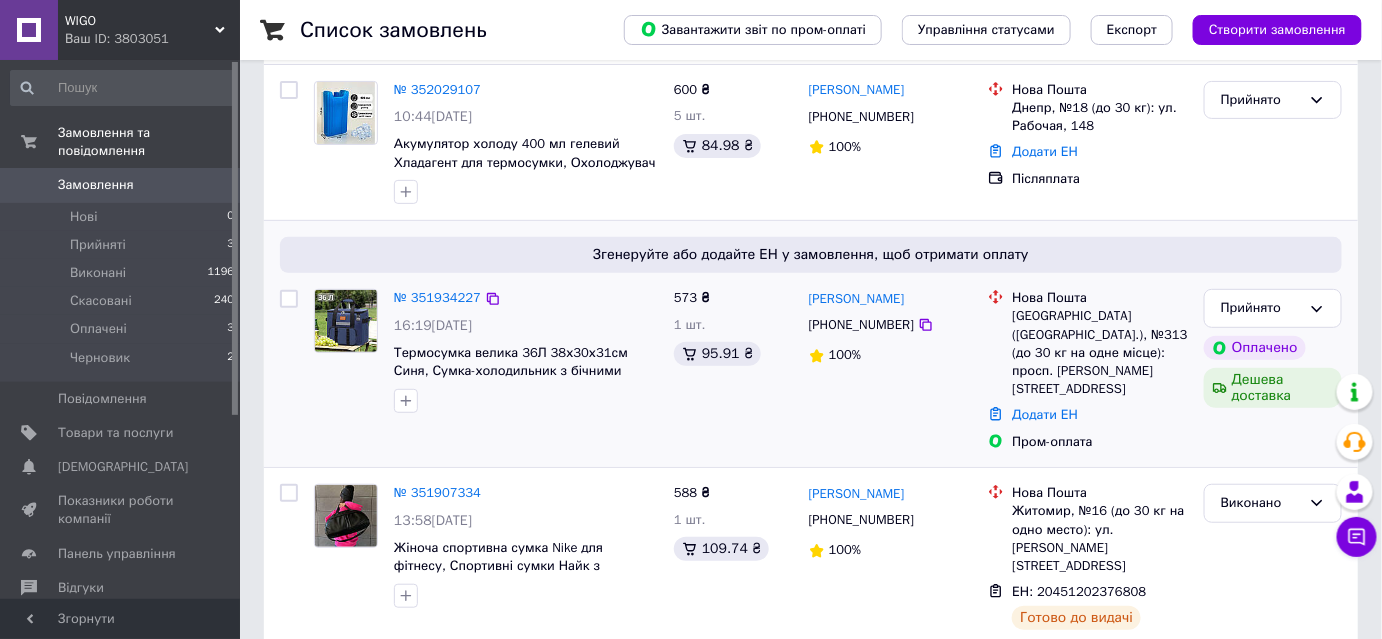 scroll, scrollTop: 242, scrollLeft: 0, axis: vertical 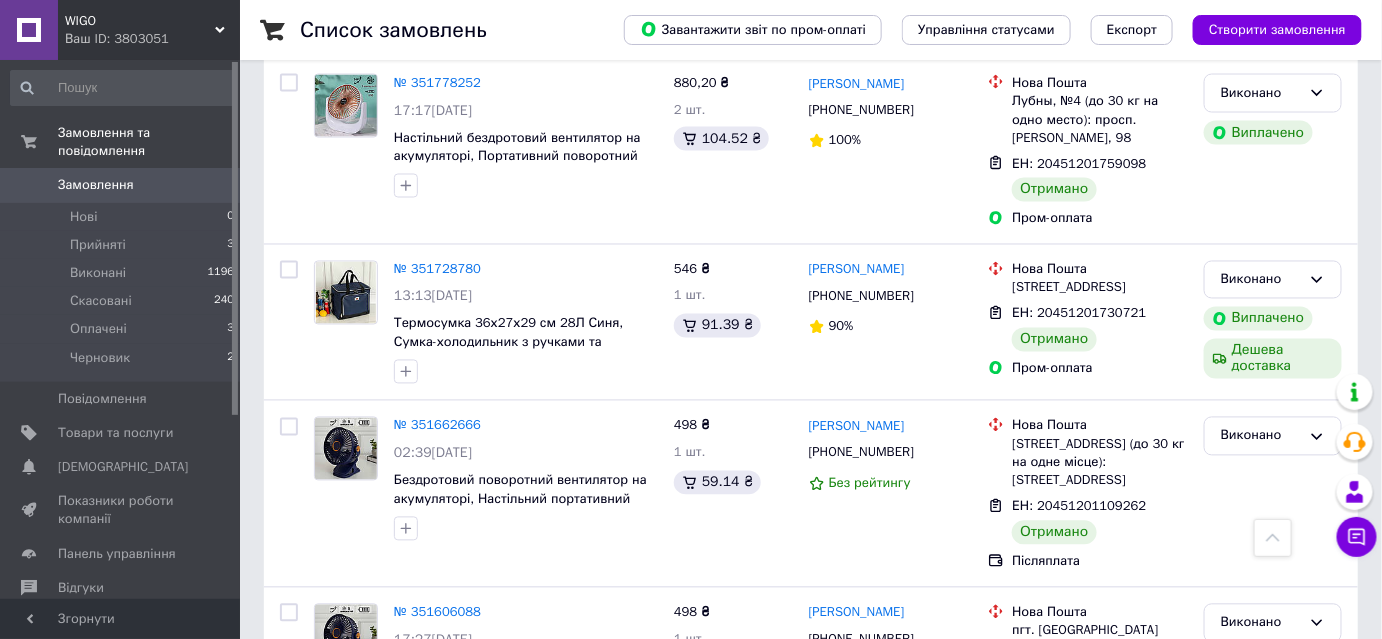 click on "WIGO" at bounding box center (140, 21) 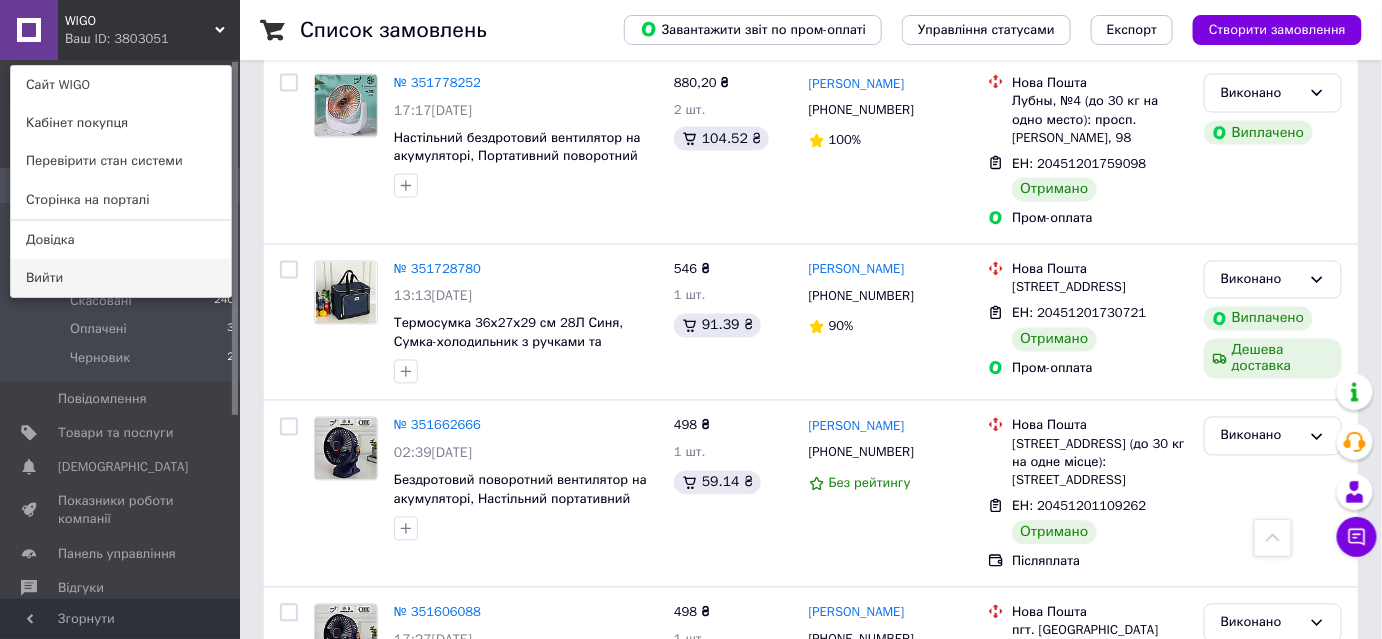 click on "Вийти" at bounding box center (121, 278) 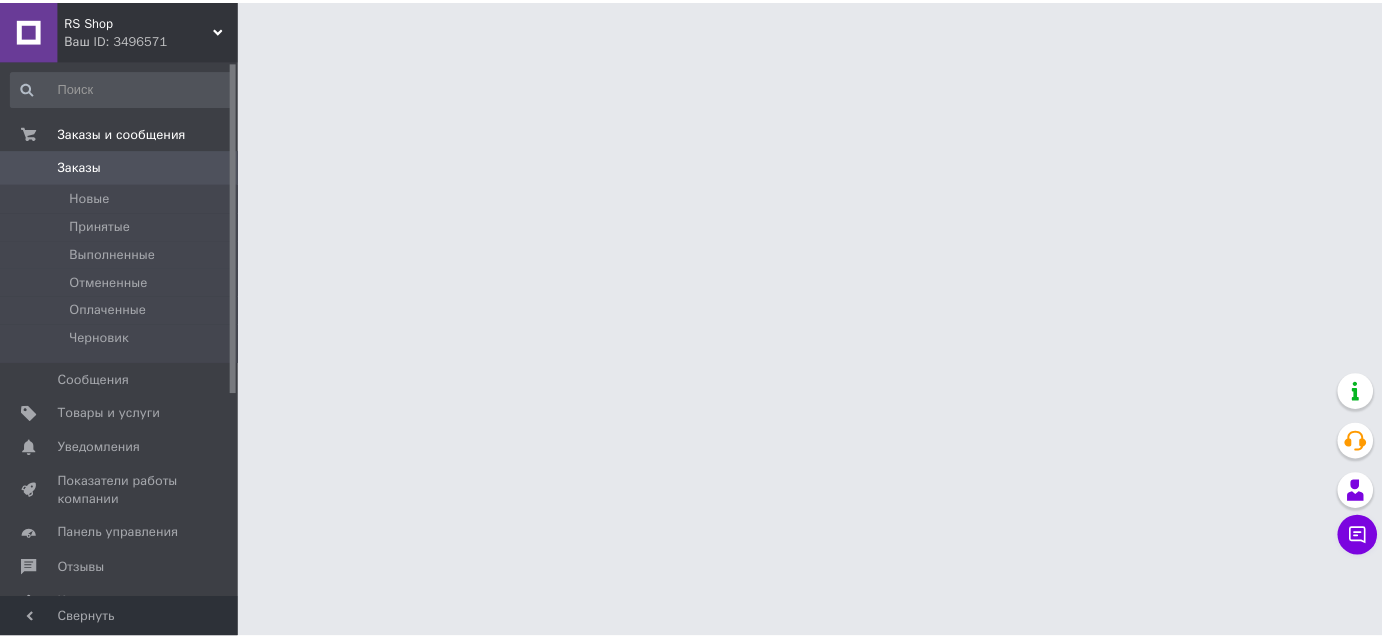 scroll, scrollTop: 0, scrollLeft: 0, axis: both 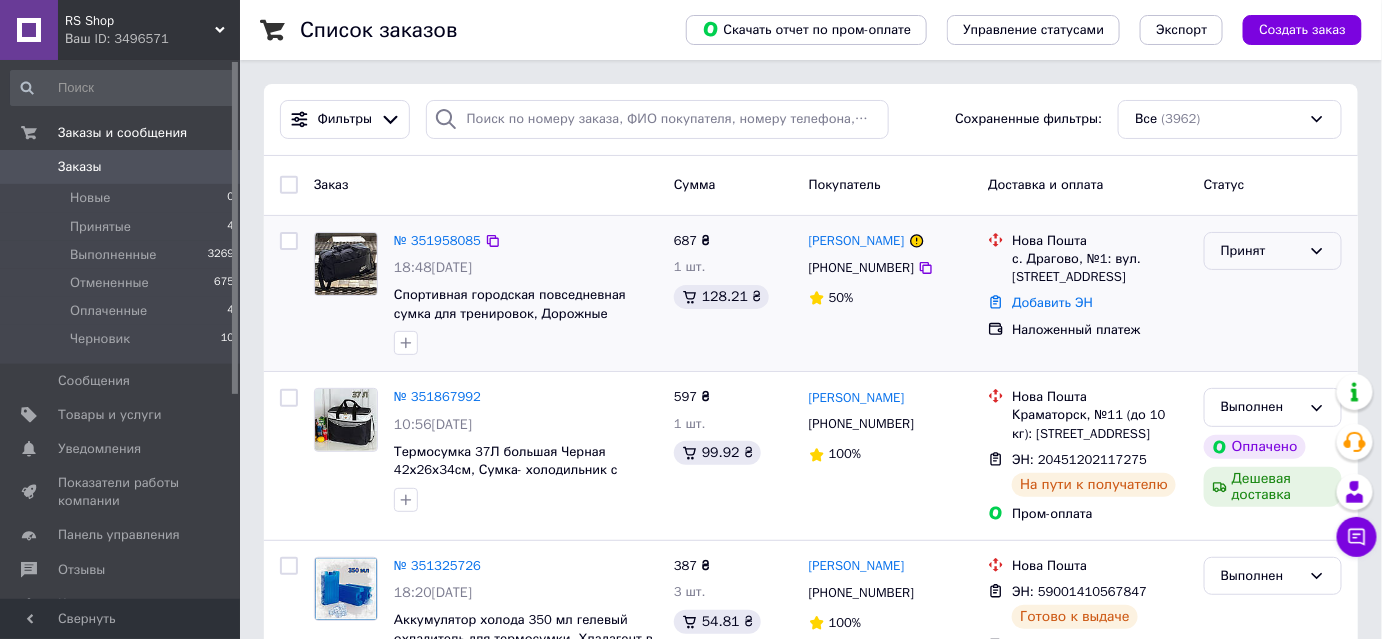 click 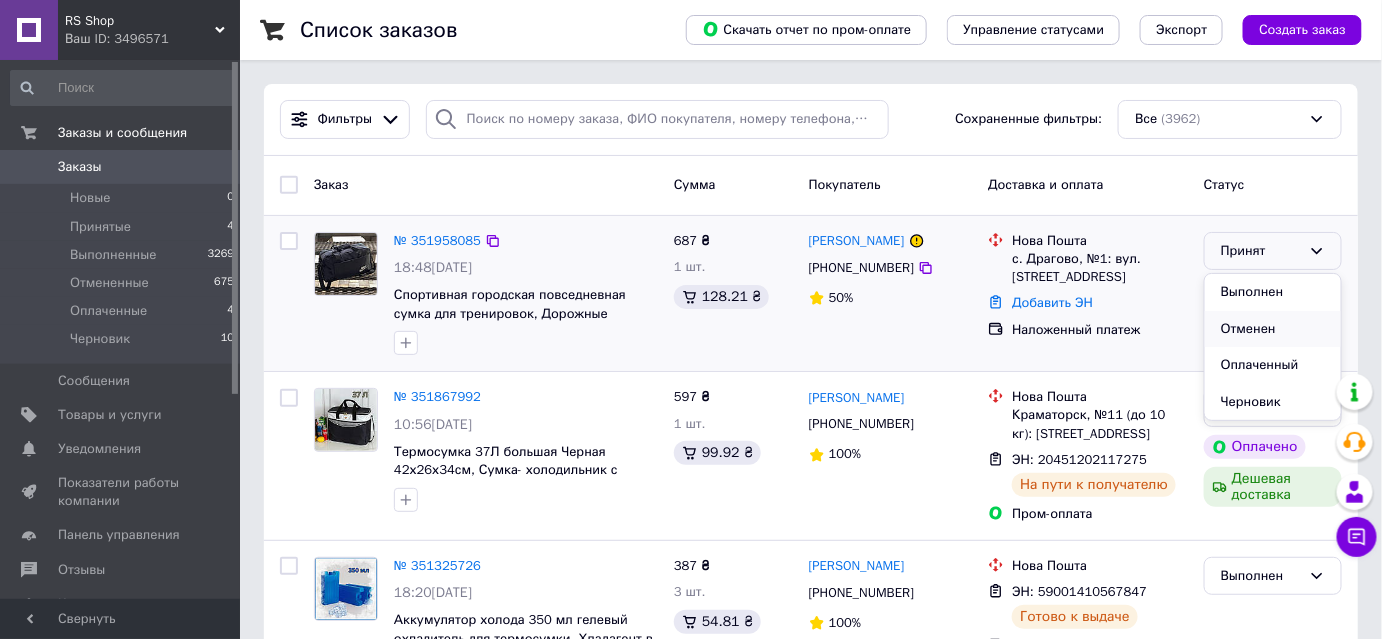 click on "Отменен" at bounding box center (1273, 329) 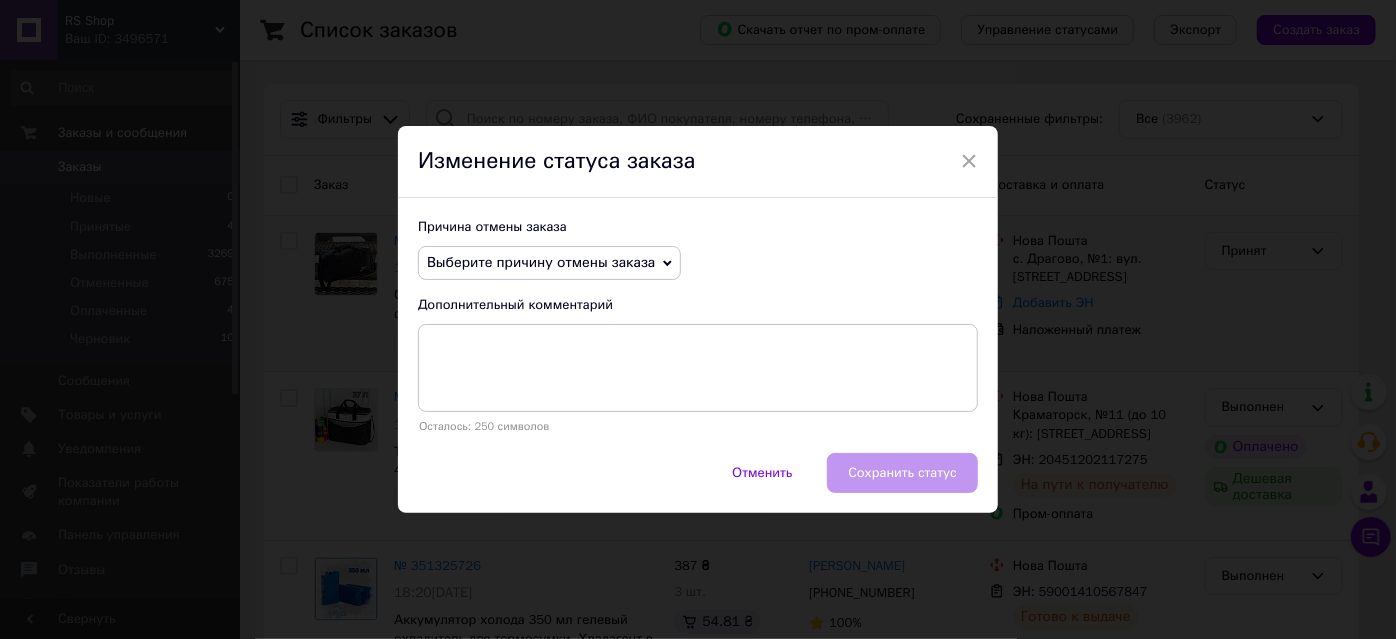 click 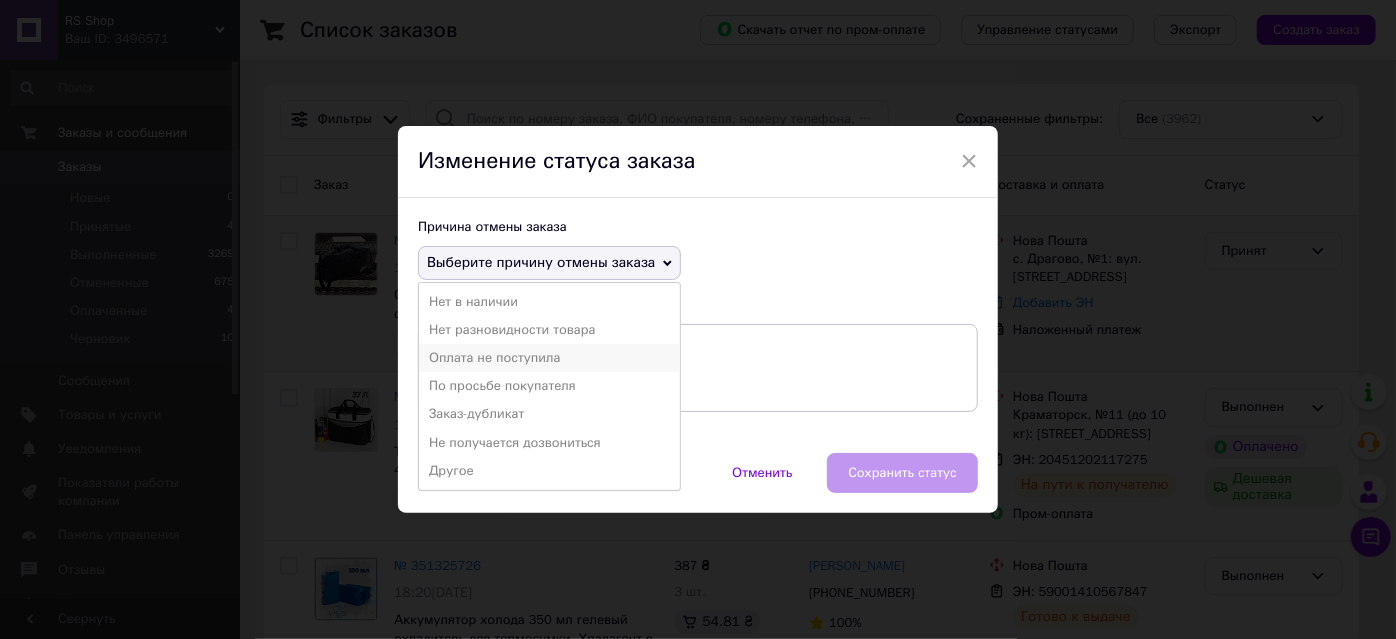 click on "Оплата не поступила" at bounding box center [549, 358] 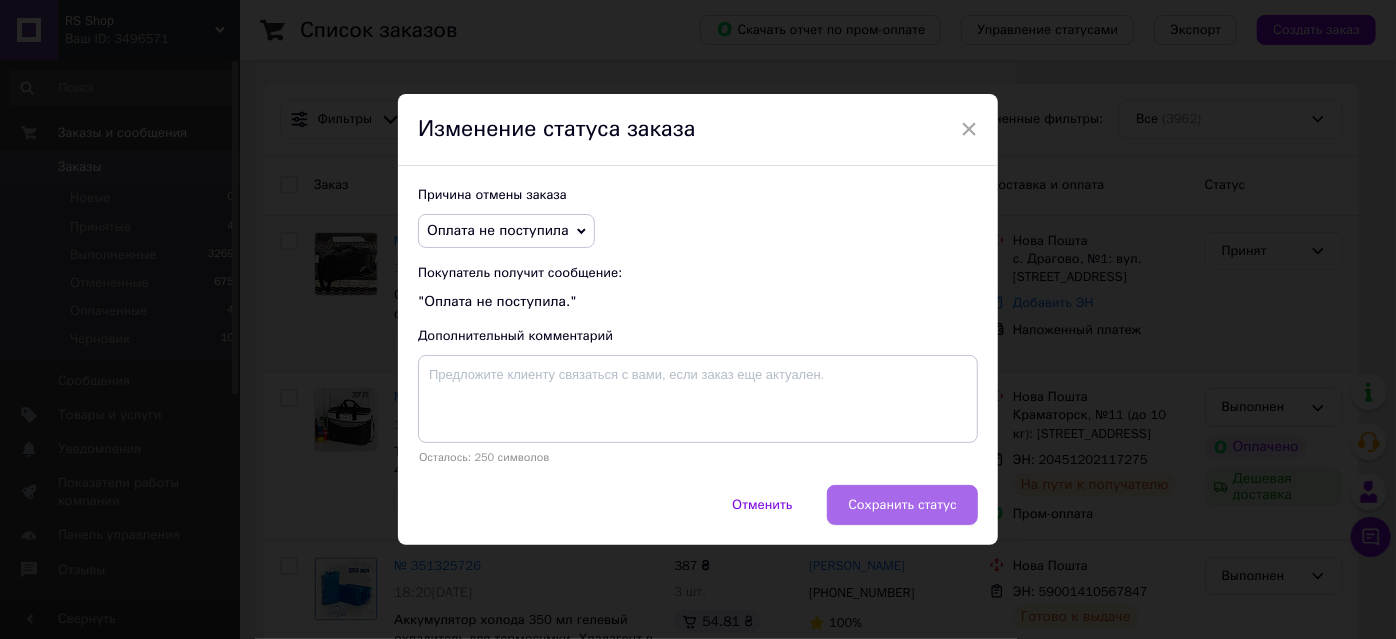 click on "Сохранить статус" at bounding box center [902, 505] 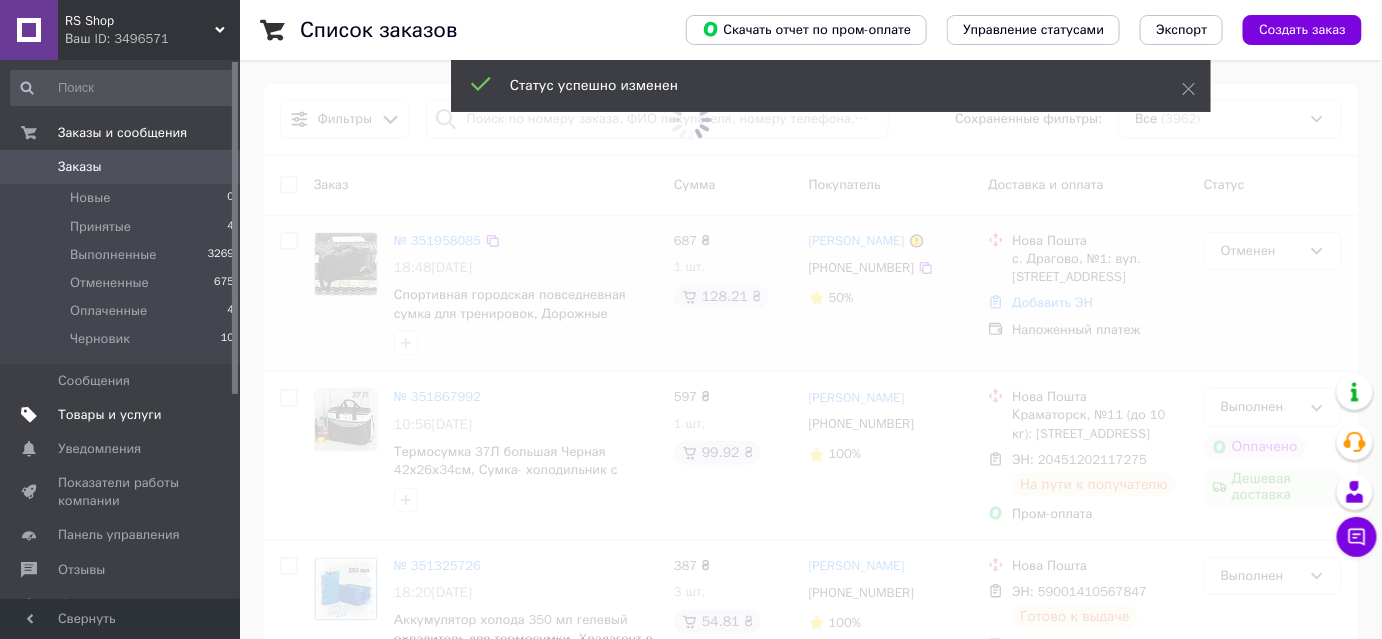 click on "Товары и услуги" at bounding box center [110, 415] 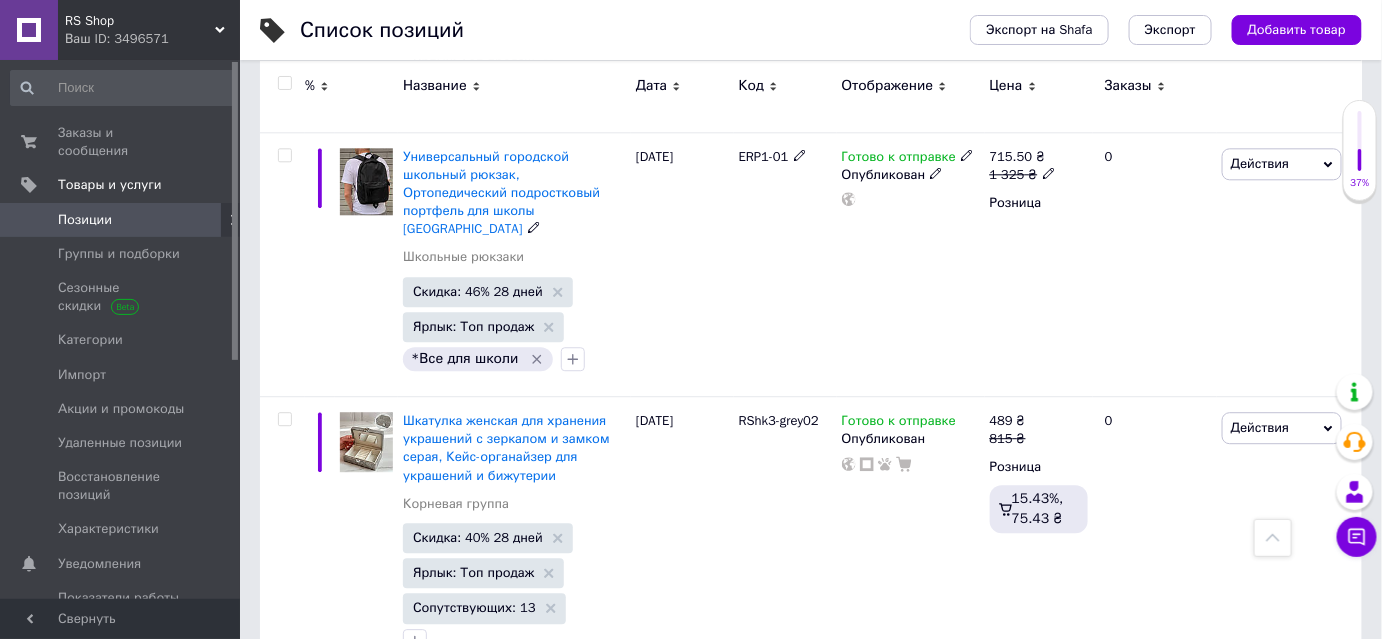 scroll, scrollTop: 4121, scrollLeft: 0, axis: vertical 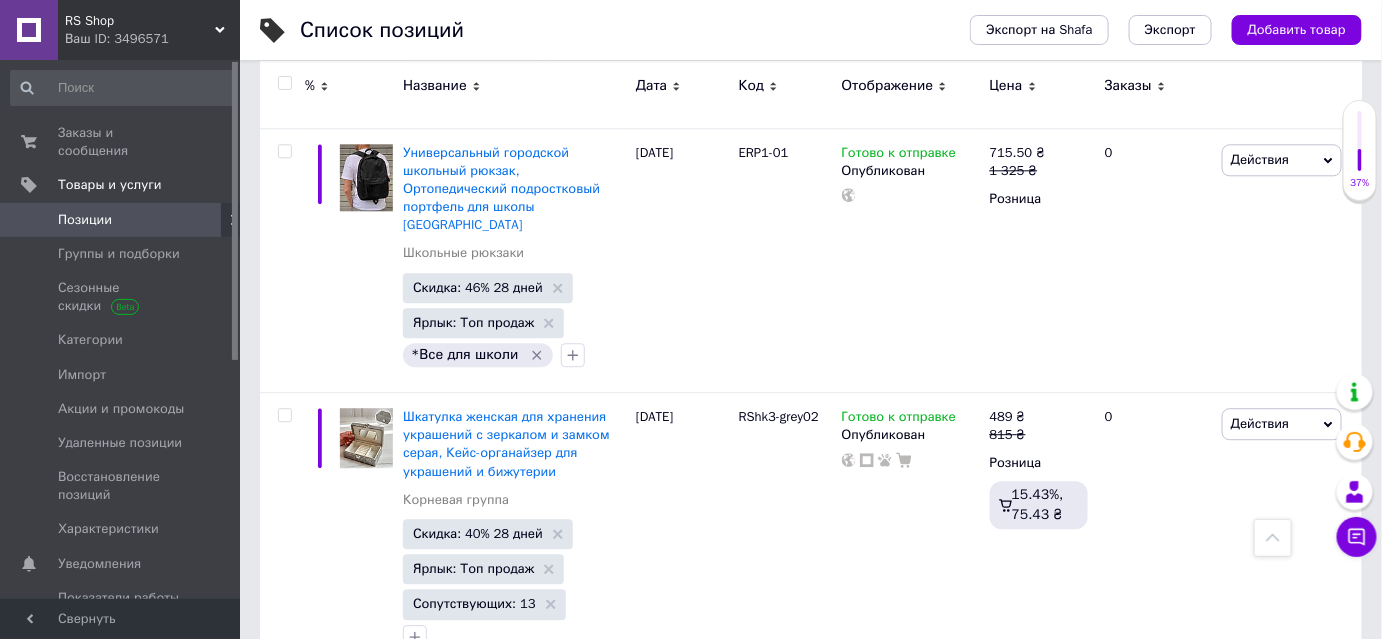 drag, startPoint x: 221, startPoint y: 28, endPoint x: 207, endPoint y: 43, distance: 20.518284 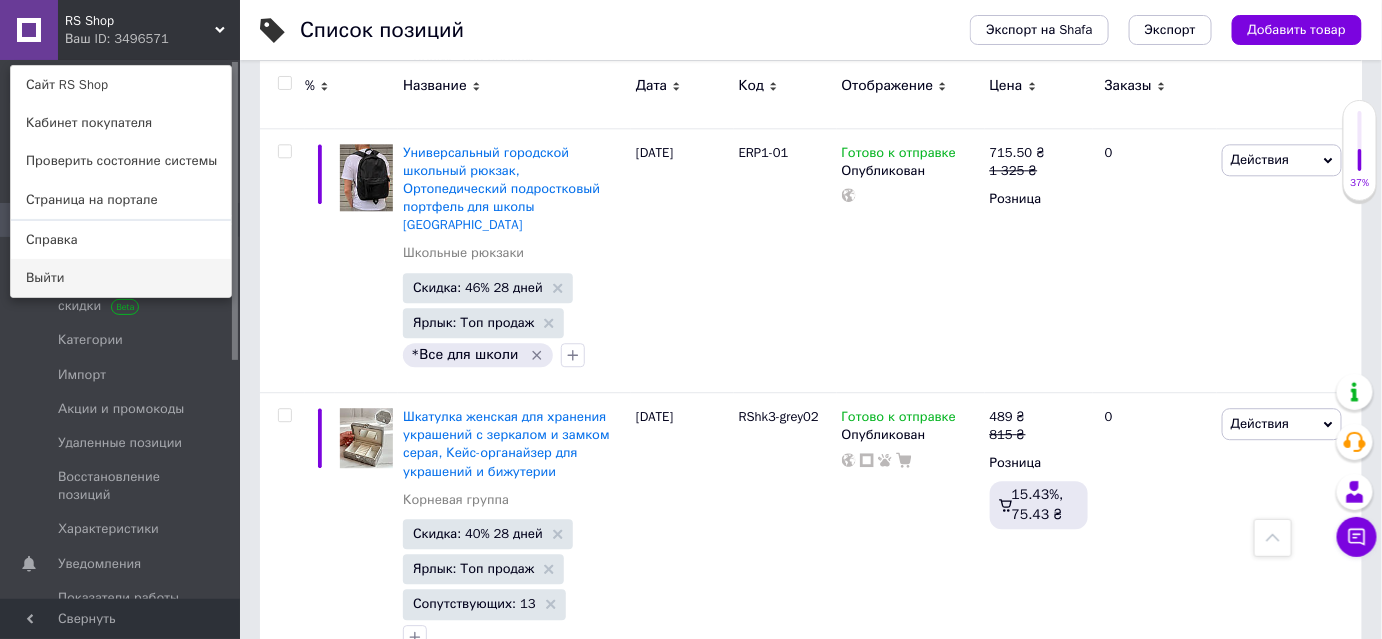 click on "Выйти" at bounding box center [121, 278] 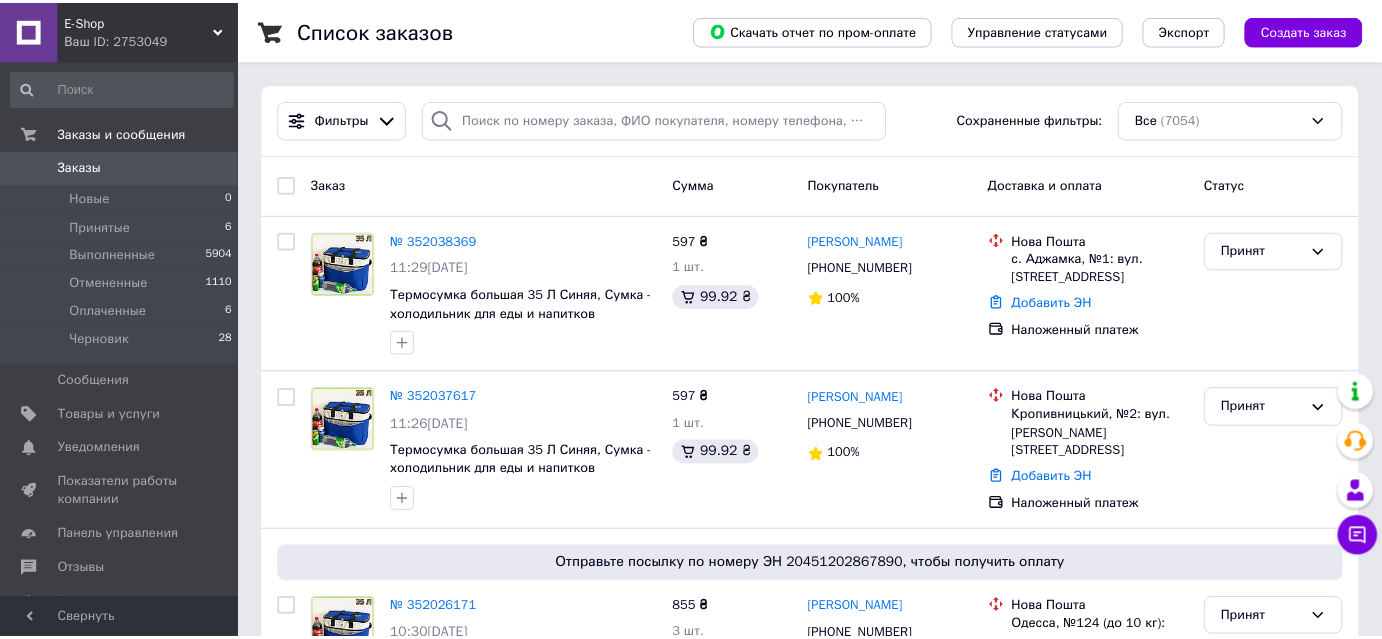 scroll, scrollTop: 0, scrollLeft: 0, axis: both 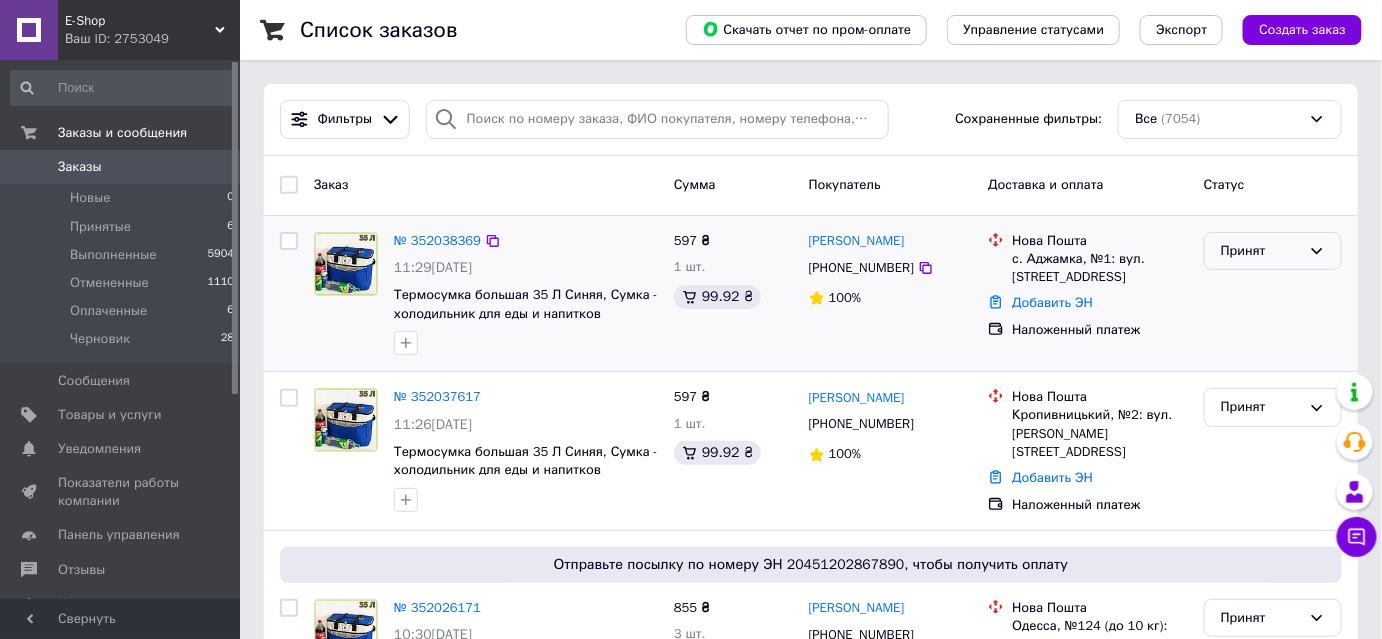 click 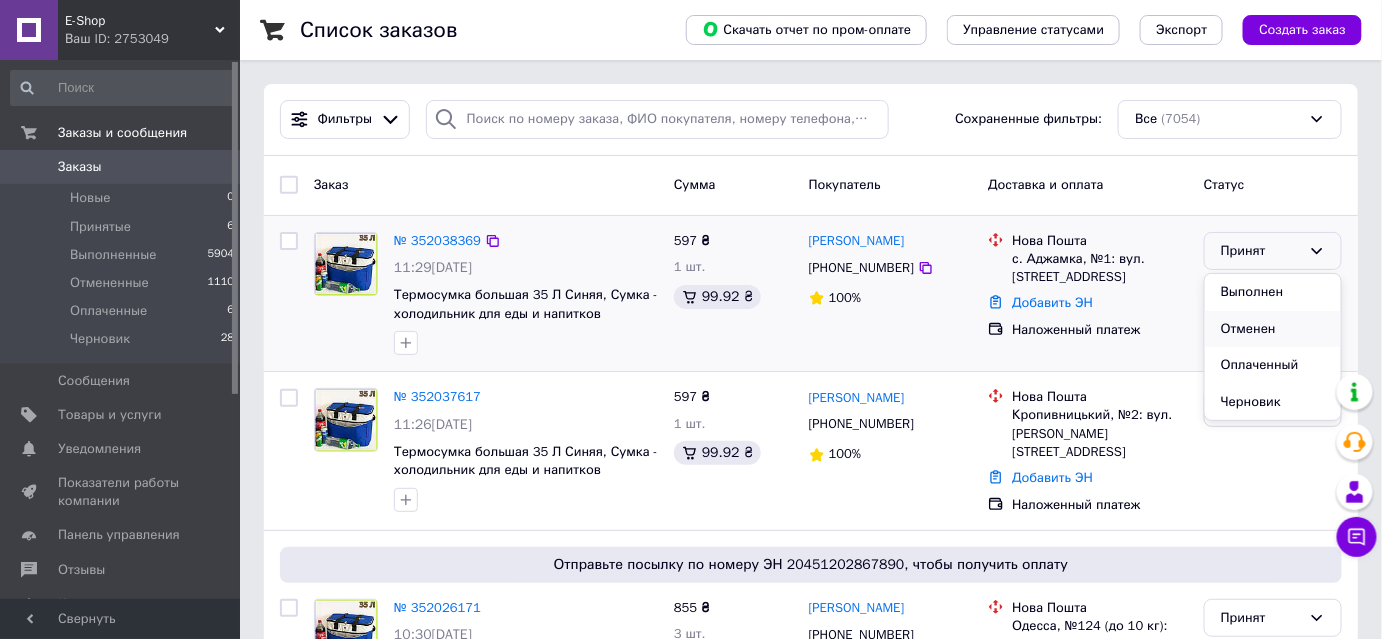 click on "Отменен" at bounding box center (1273, 329) 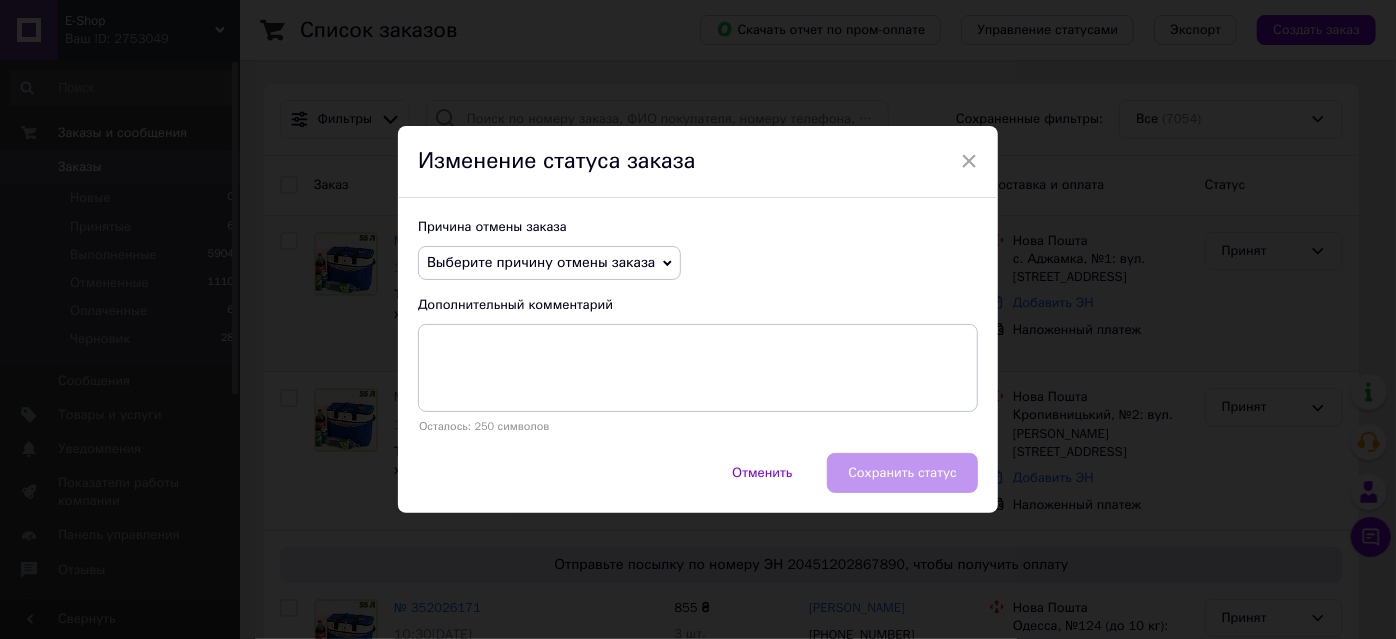 click 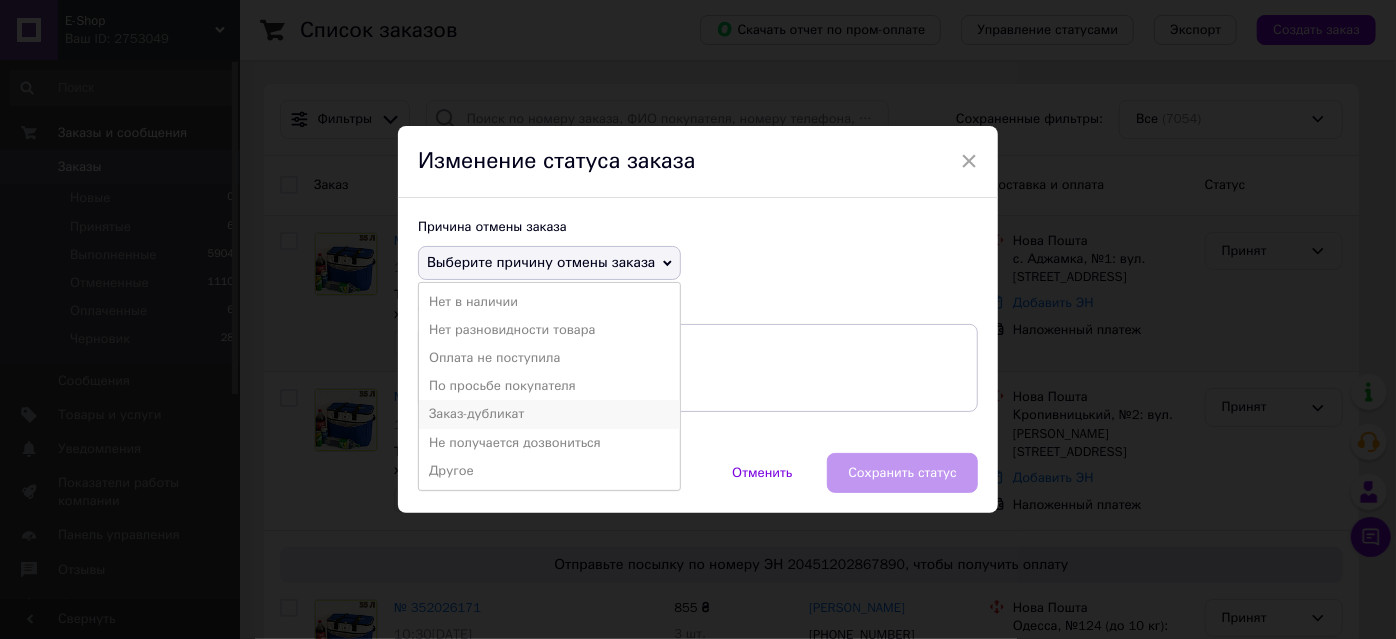 click on "Заказ-дубликат" at bounding box center (549, 414) 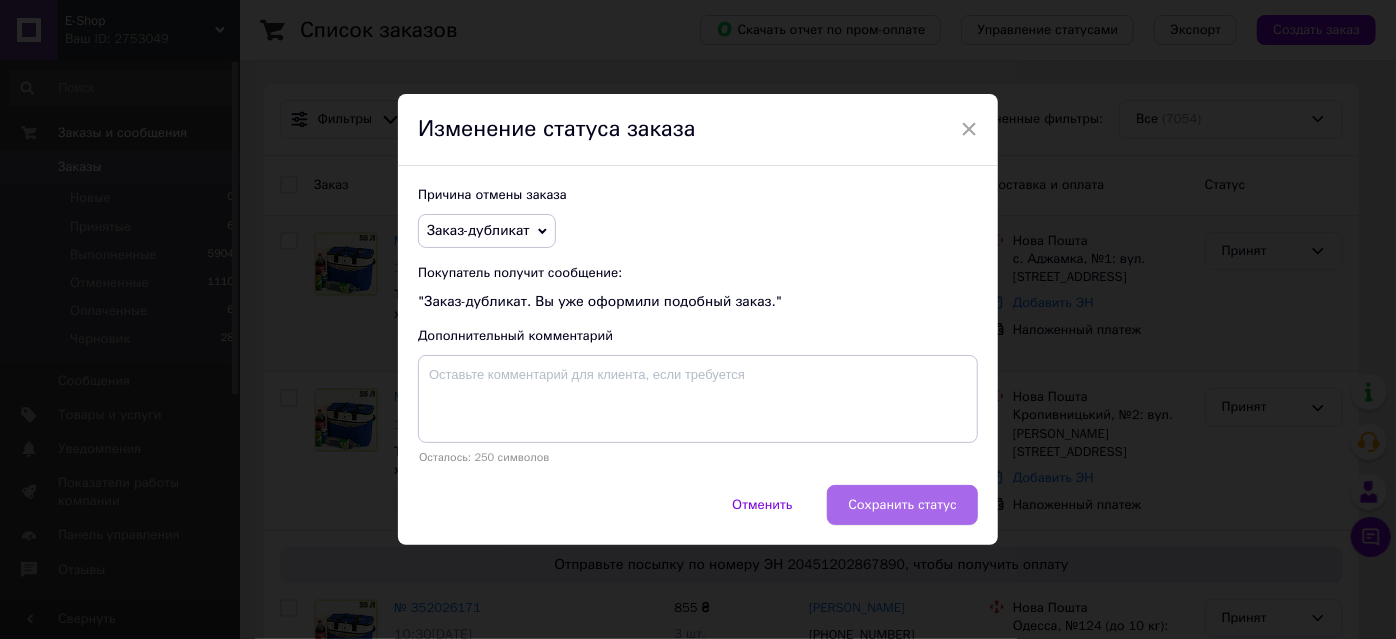 click on "Сохранить статус" at bounding box center [902, 505] 